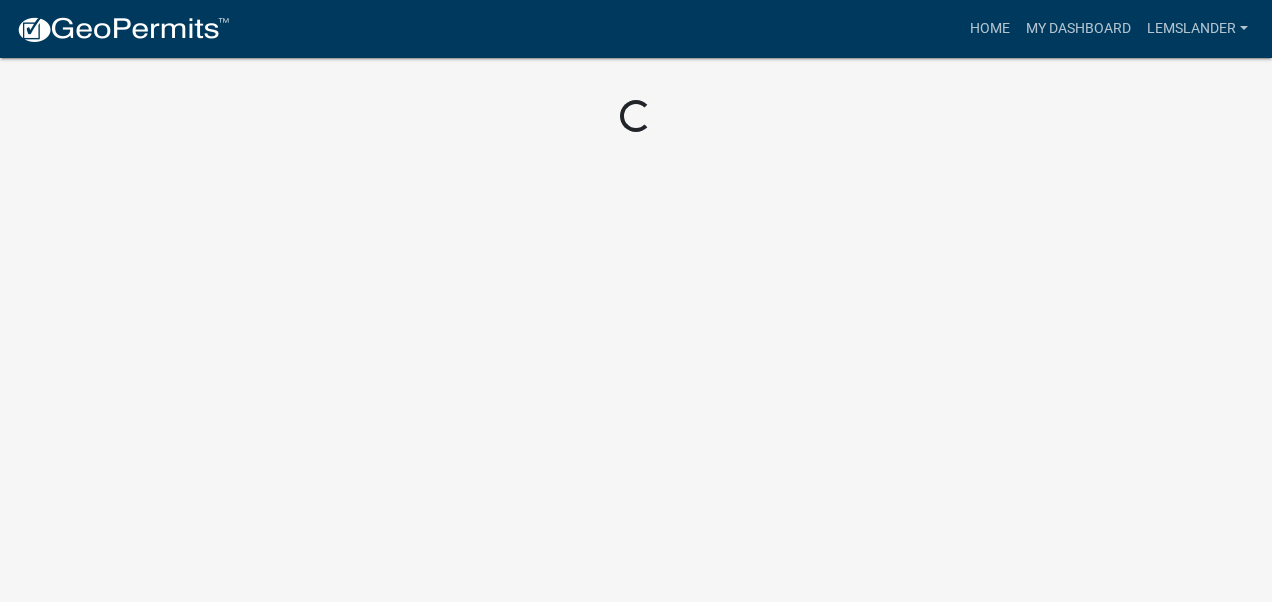 scroll, scrollTop: 0, scrollLeft: 0, axis: both 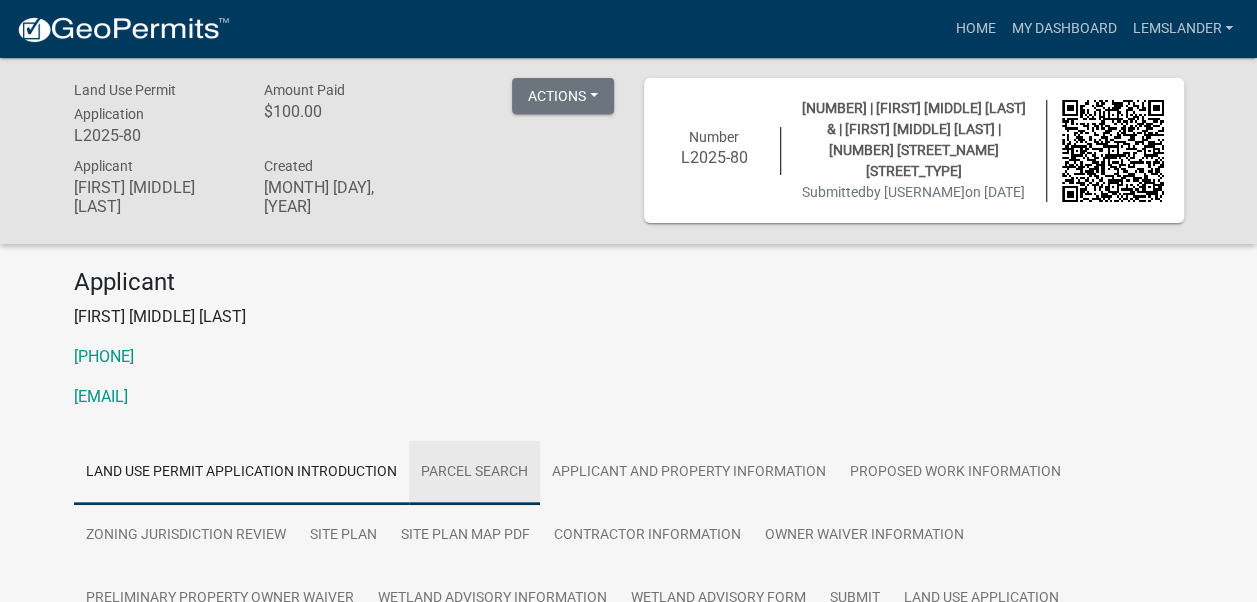 click on "Parcel search" at bounding box center [474, 473] 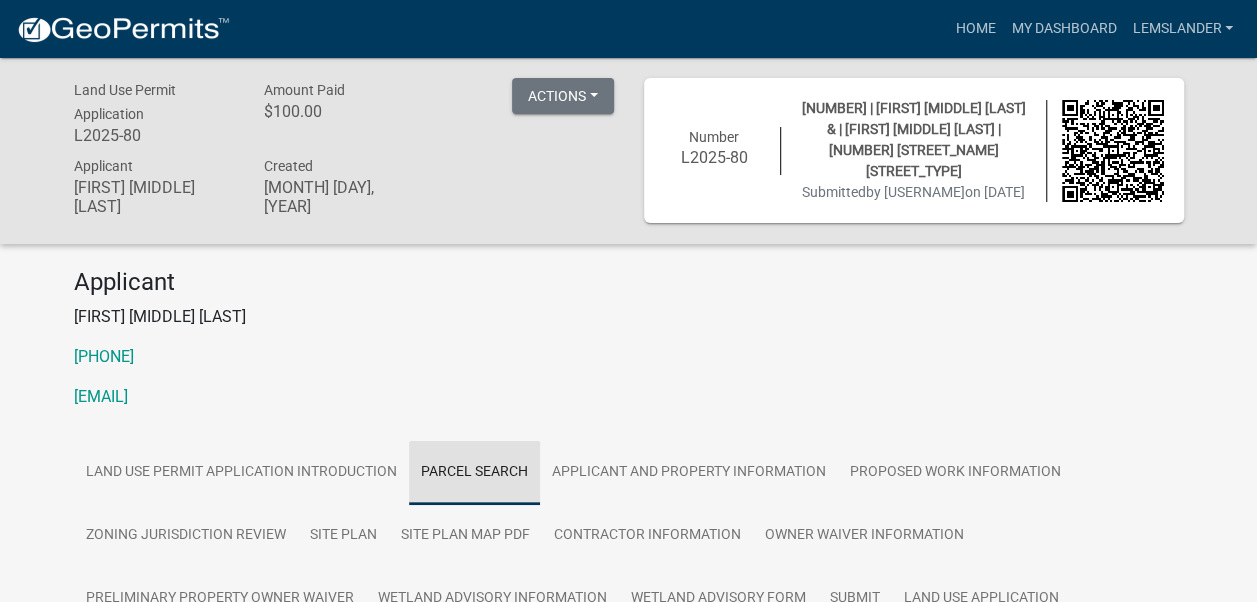 click on "Parcel search" at bounding box center [474, 473] 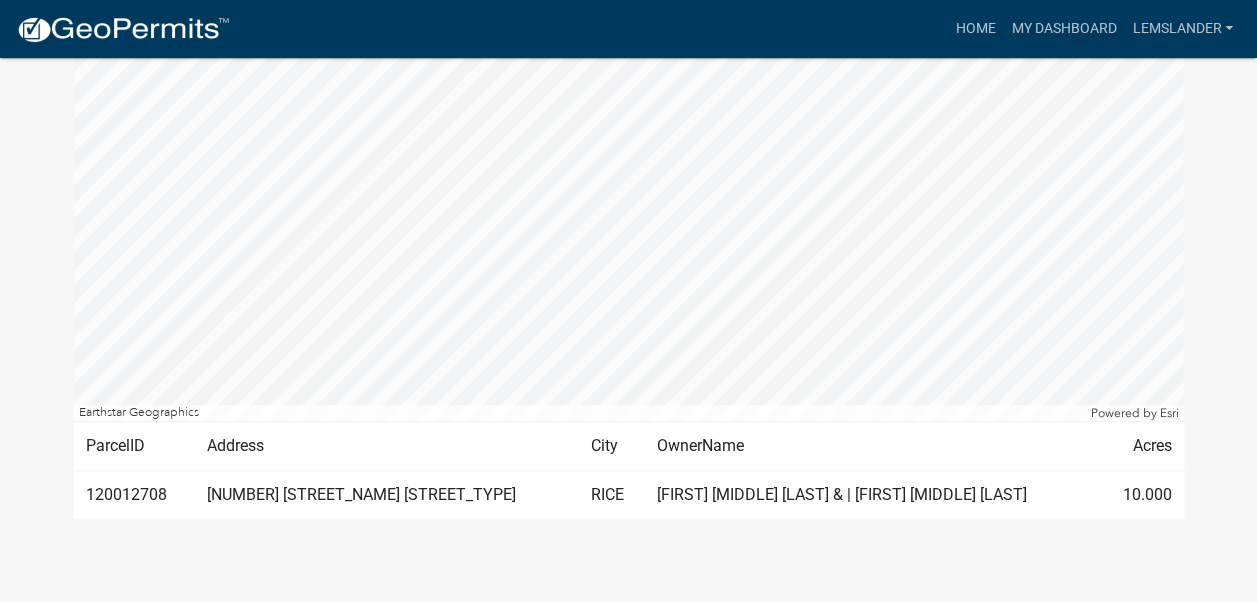 scroll, scrollTop: 876, scrollLeft: 0, axis: vertical 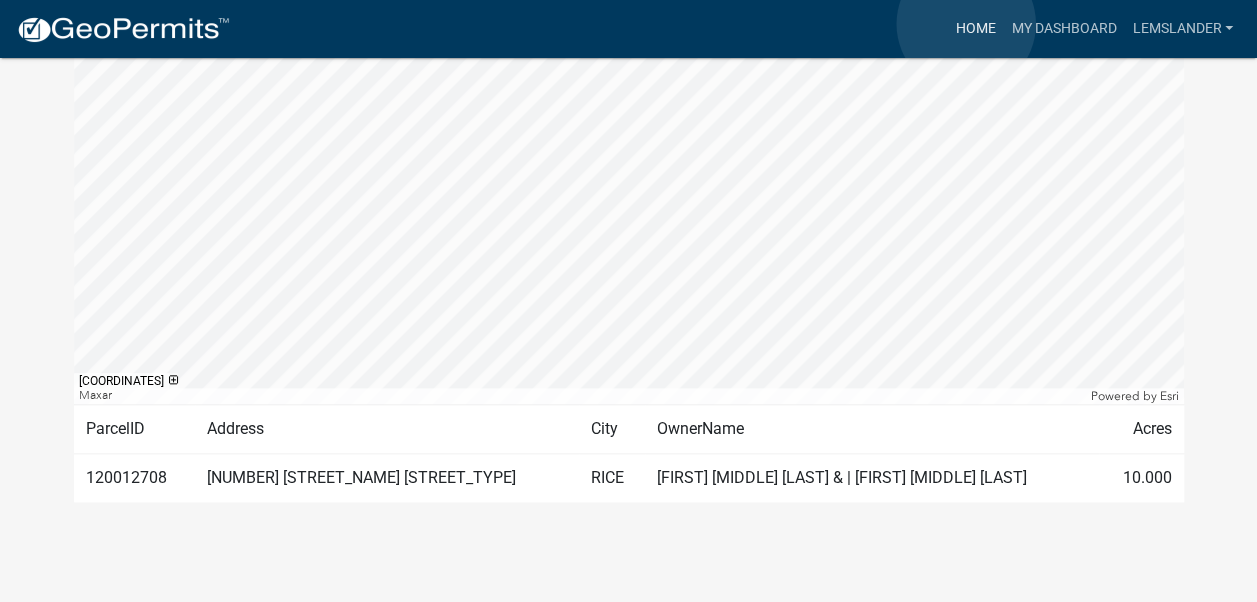 click on "Home" at bounding box center (975, 29) 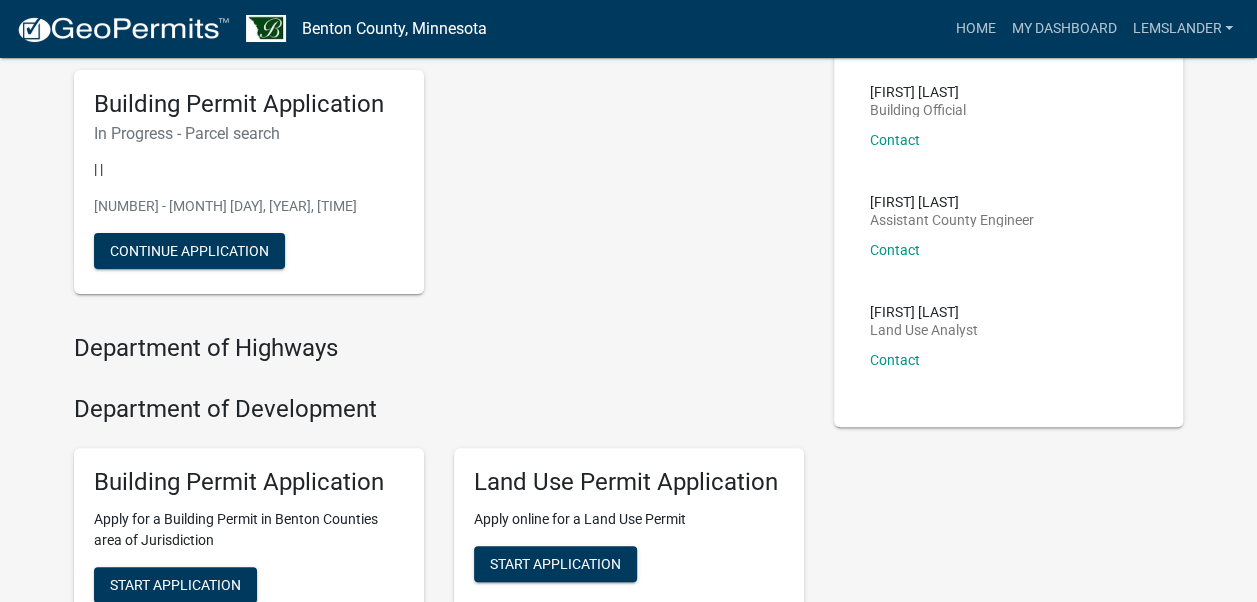 scroll, scrollTop: 633, scrollLeft: 0, axis: vertical 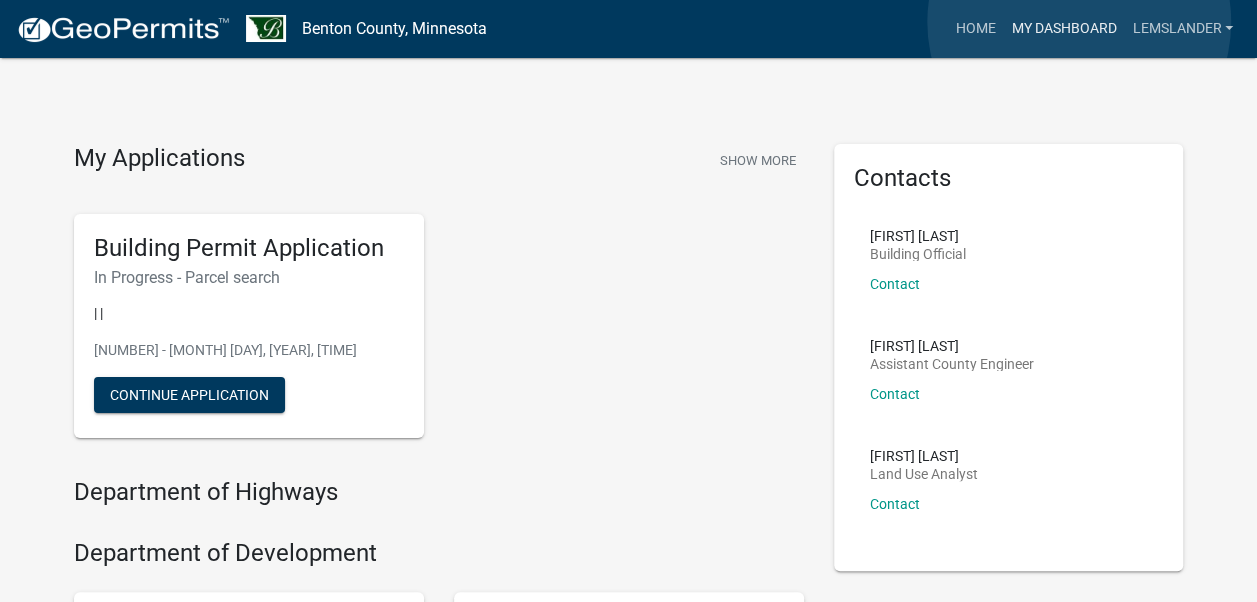 click on "My Dashboard" at bounding box center (1063, 29) 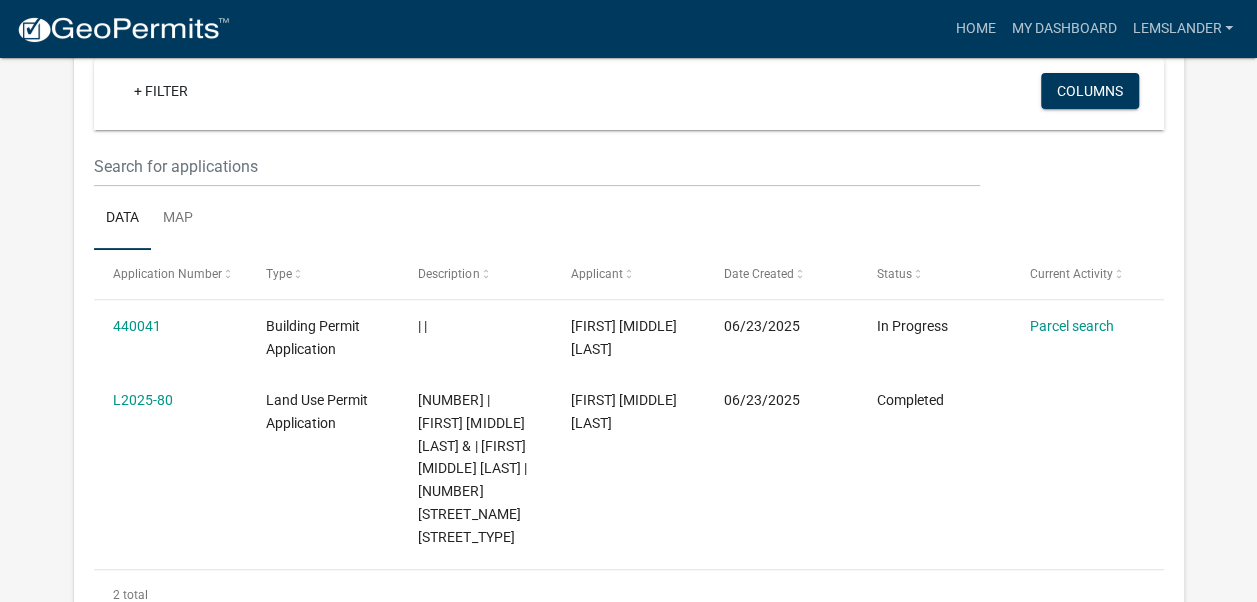 scroll, scrollTop: 200, scrollLeft: 0, axis: vertical 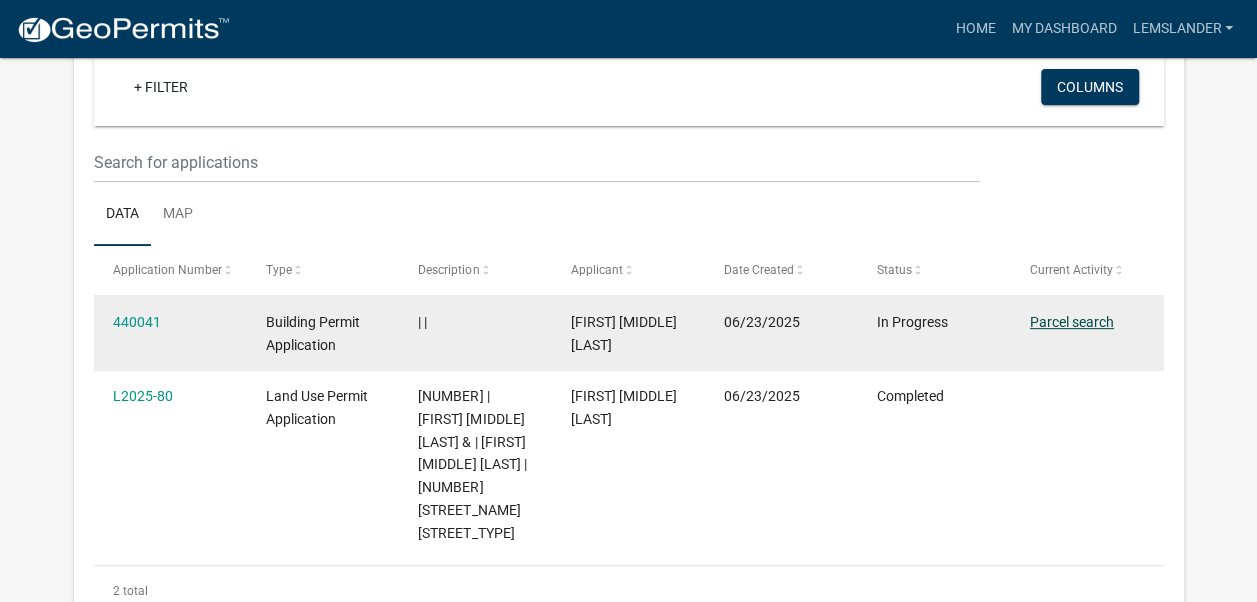 click on "Parcel search" 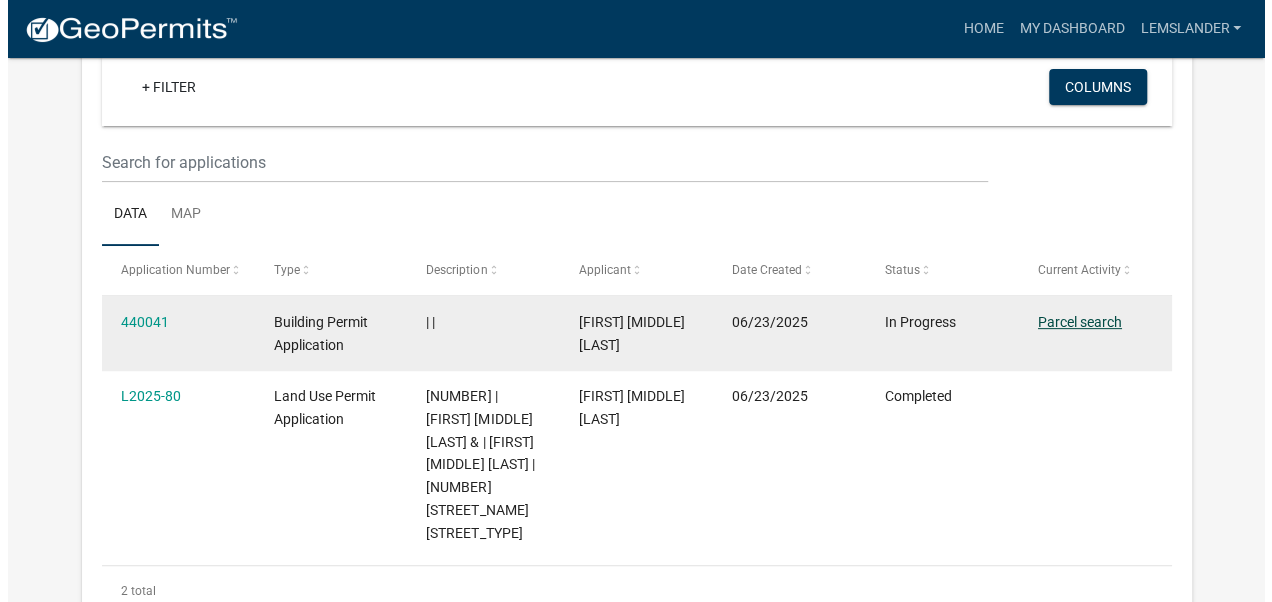 scroll, scrollTop: 0, scrollLeft: 0, axis: both 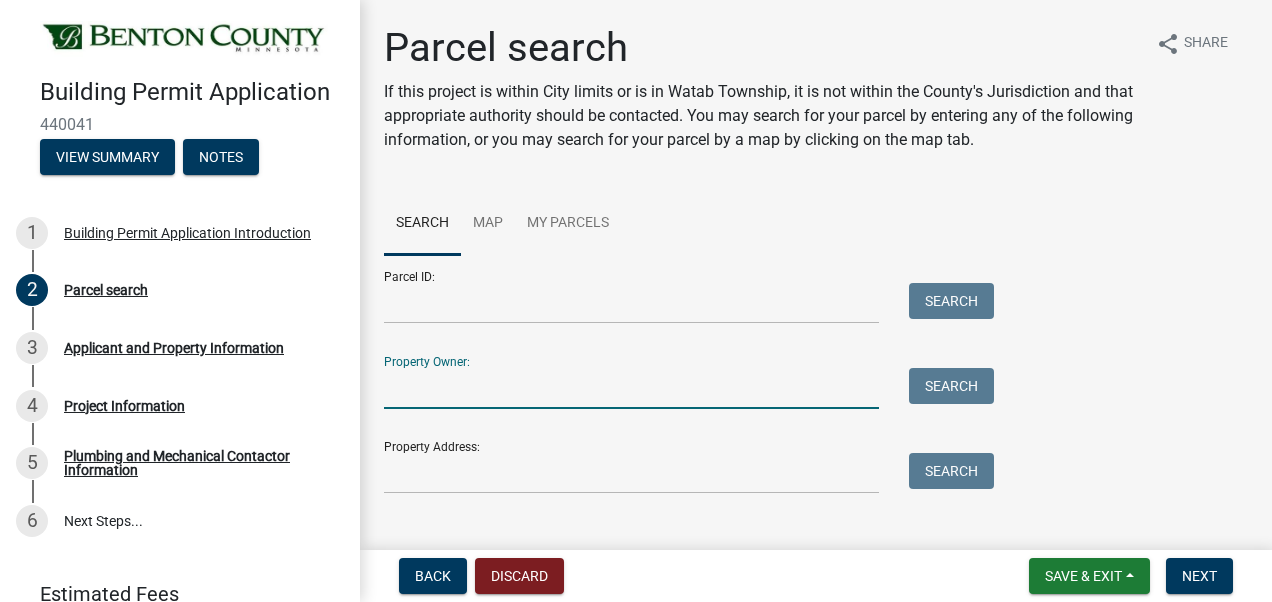 click on "Property Owner:" at bounding box center [631, 388] 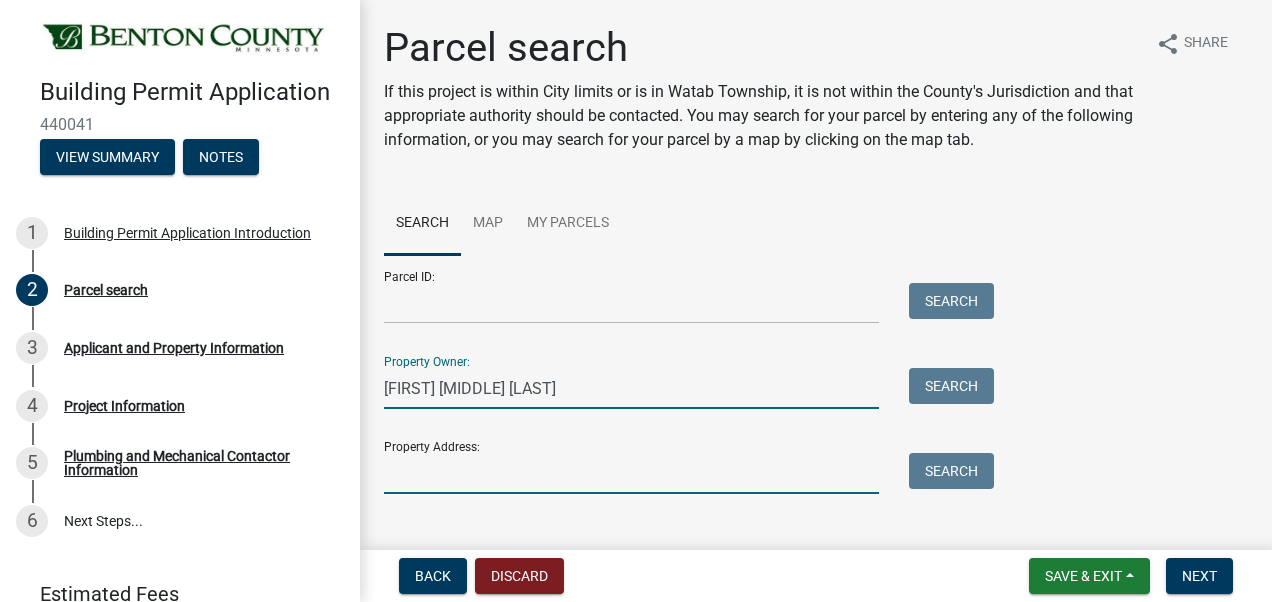 type on "10168 SUCKER CREEK RD" 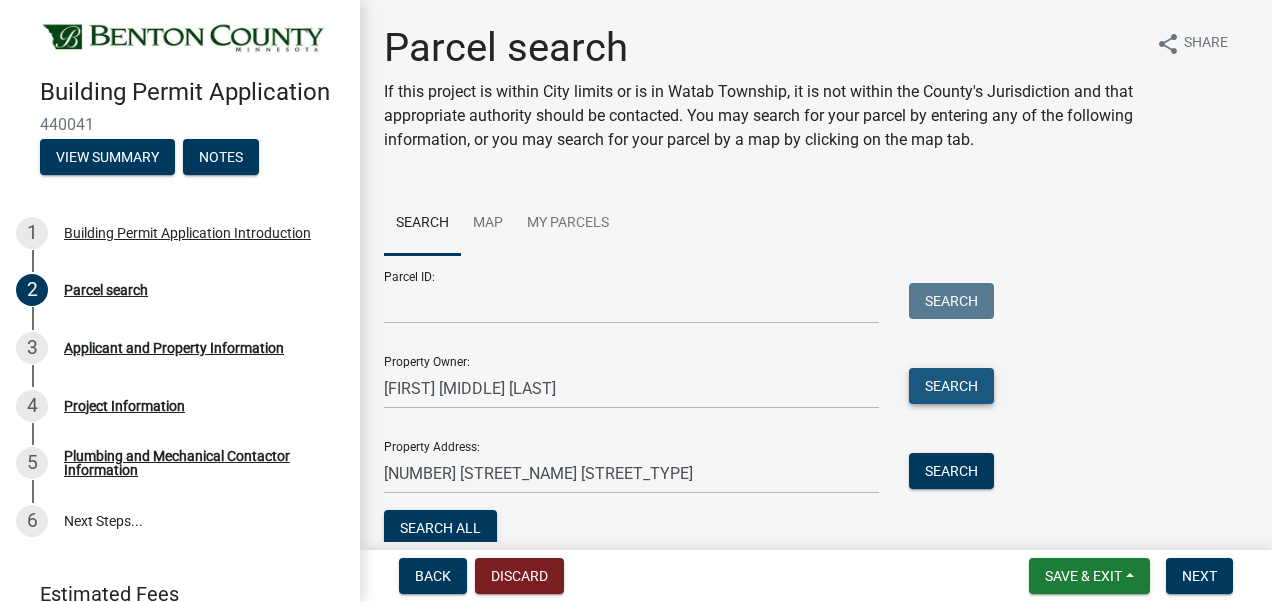 click on "Search" at bounding box center [951, 386] 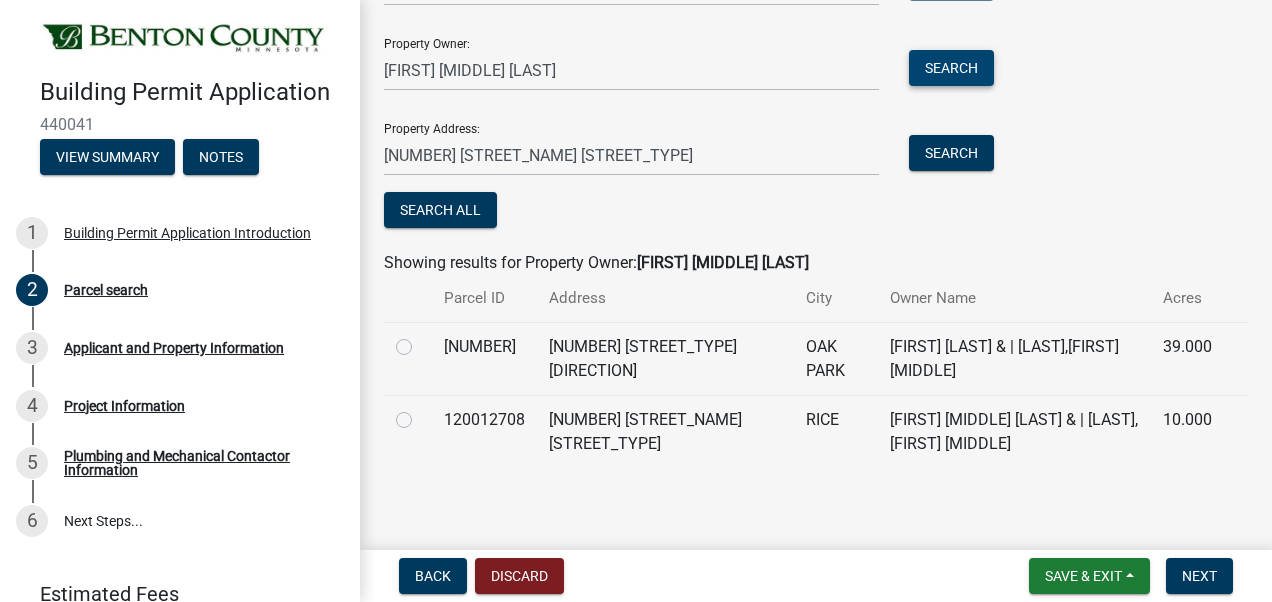 scroll, scrollTop: 320, scrollLeft: 0, axis: vertical 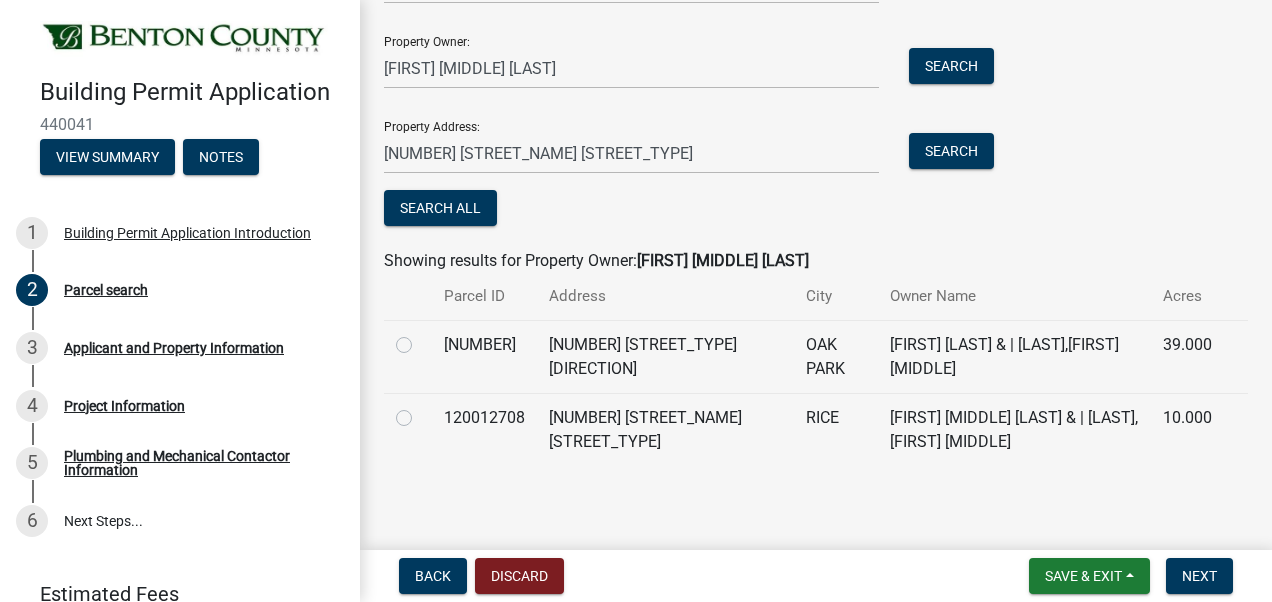 click 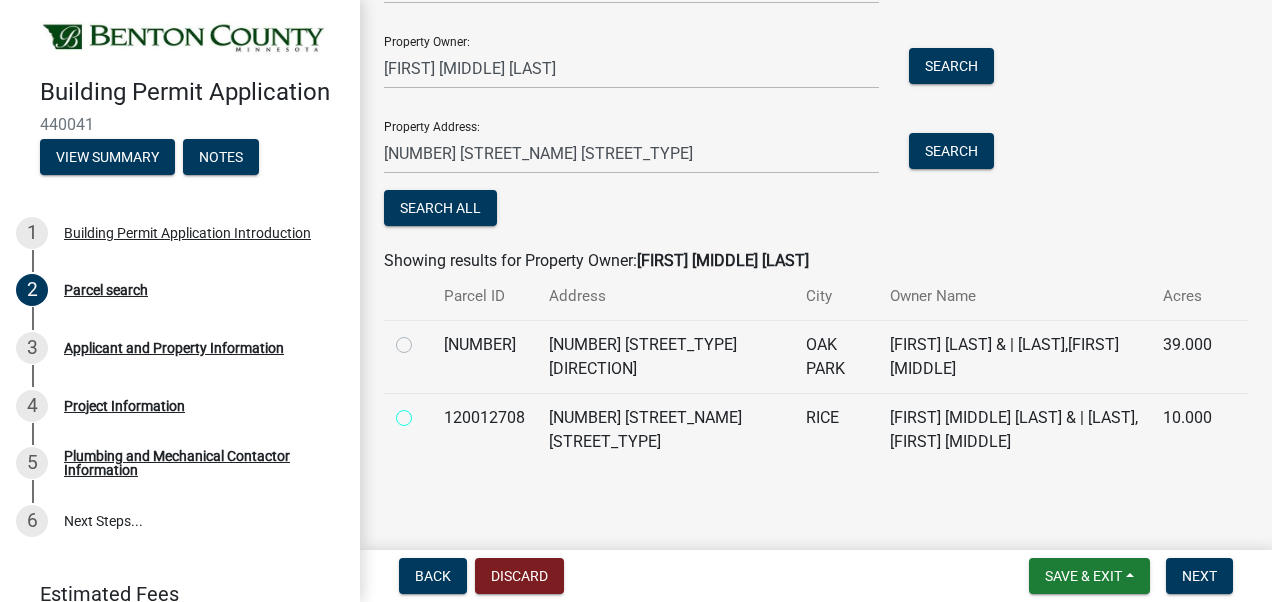 click at bounding box center (426, 412) 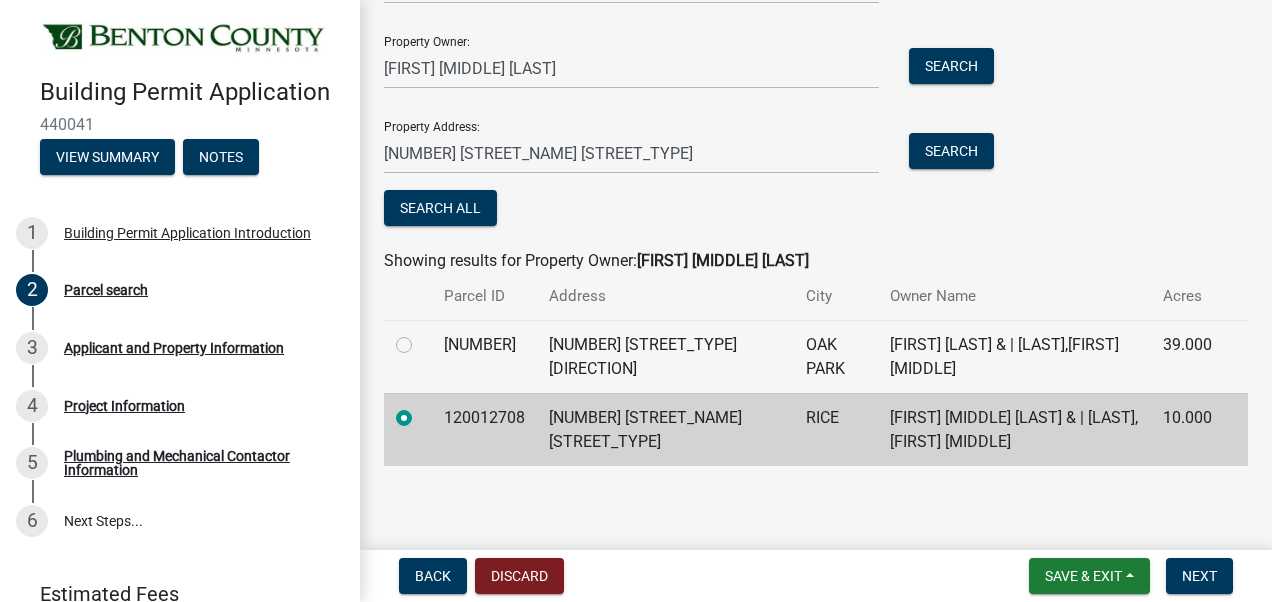 click on "10168 SUCKER CREEK RD" 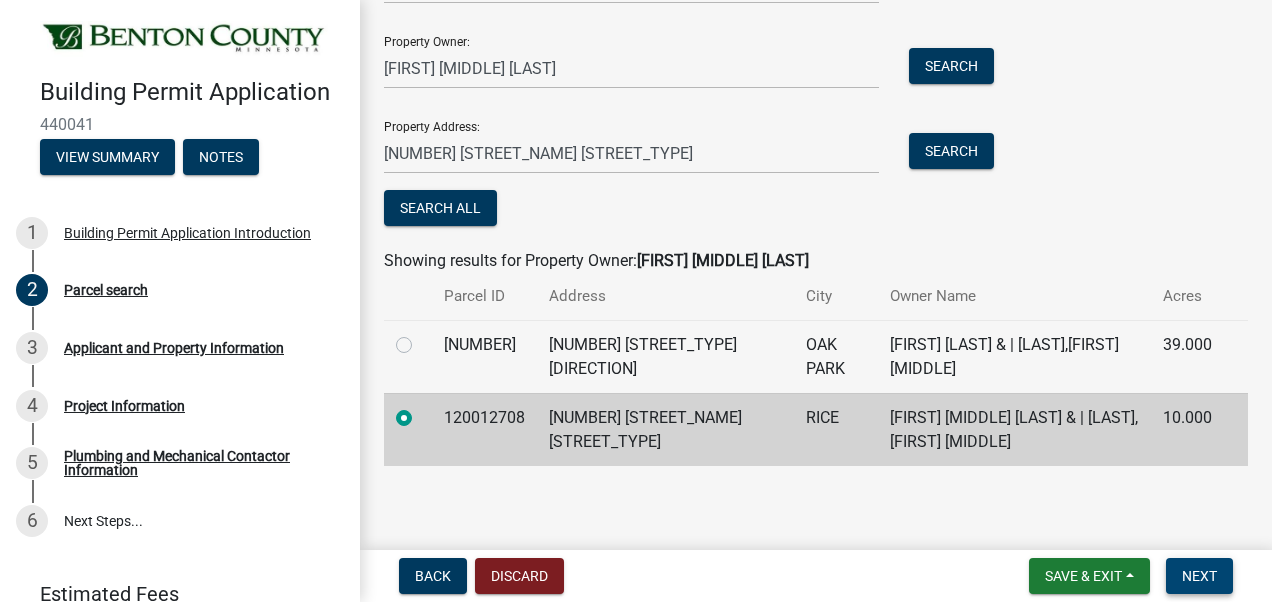 click on "Next" at bounding box center (1199, 576) 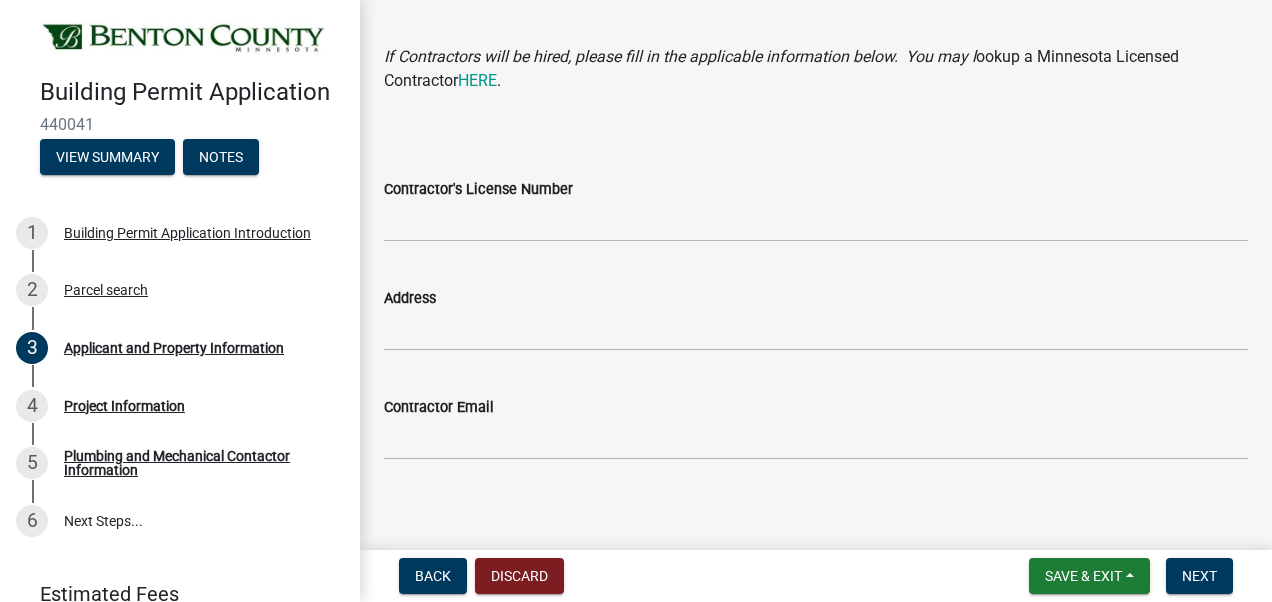 scroll, scrollTop: 2132, scrollLeft: 0, axis: vertical 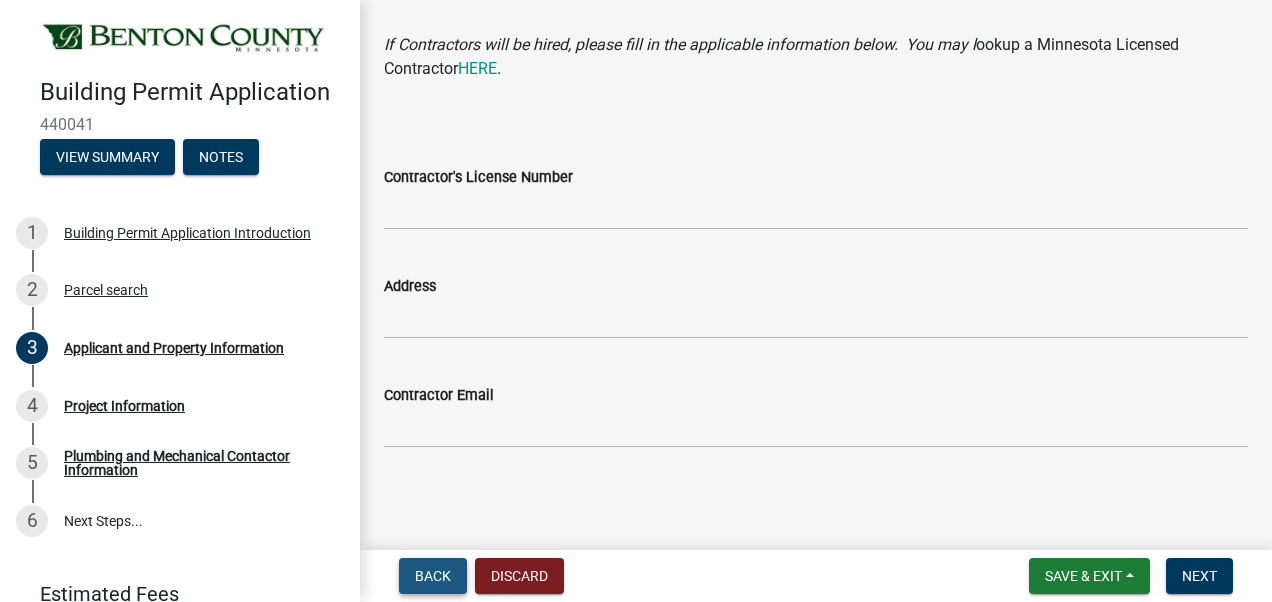 click on "Back" at bounding box center [433, 576] 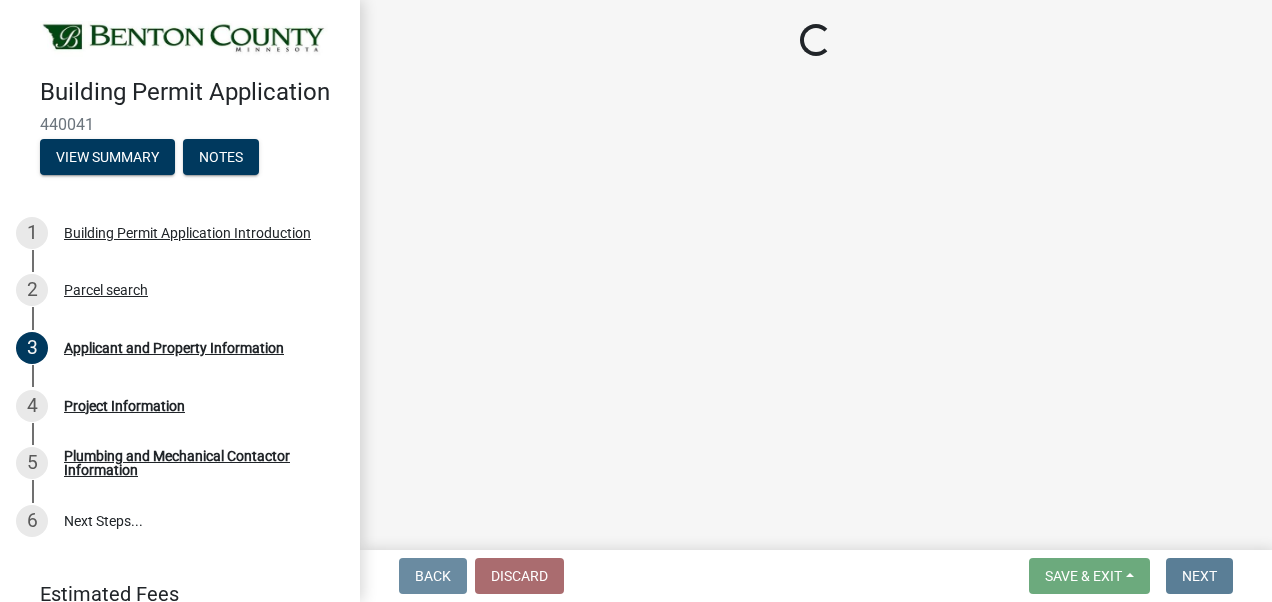 scroll, scrollTop: 0, scrollLeft: 0, axis: both 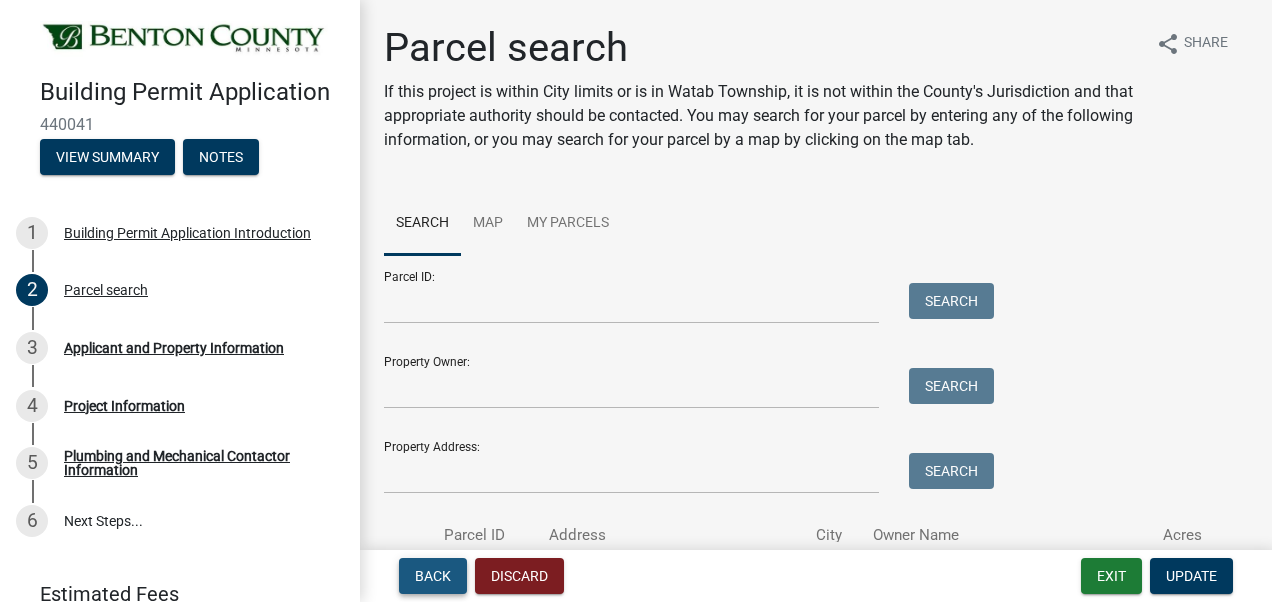 click on "Back" at bounding box center (433, 576) 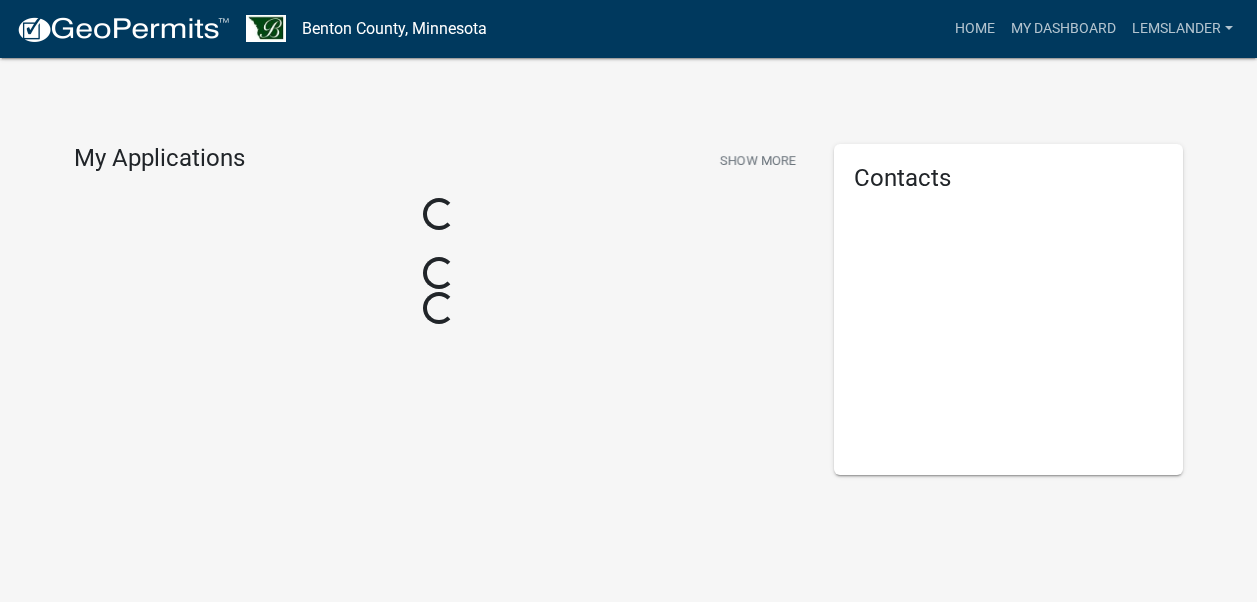 scroll, scrollTop: 0, scrollLeft: 0, axis: both 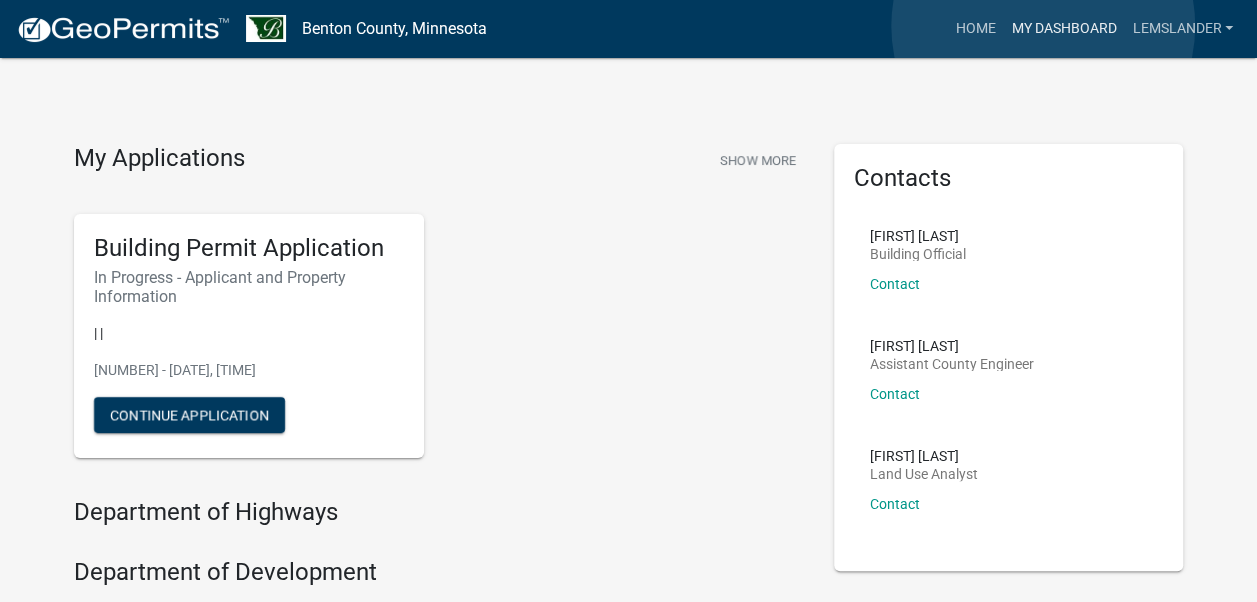 click on "My Dashboard" at bounding box center [1063, 29] 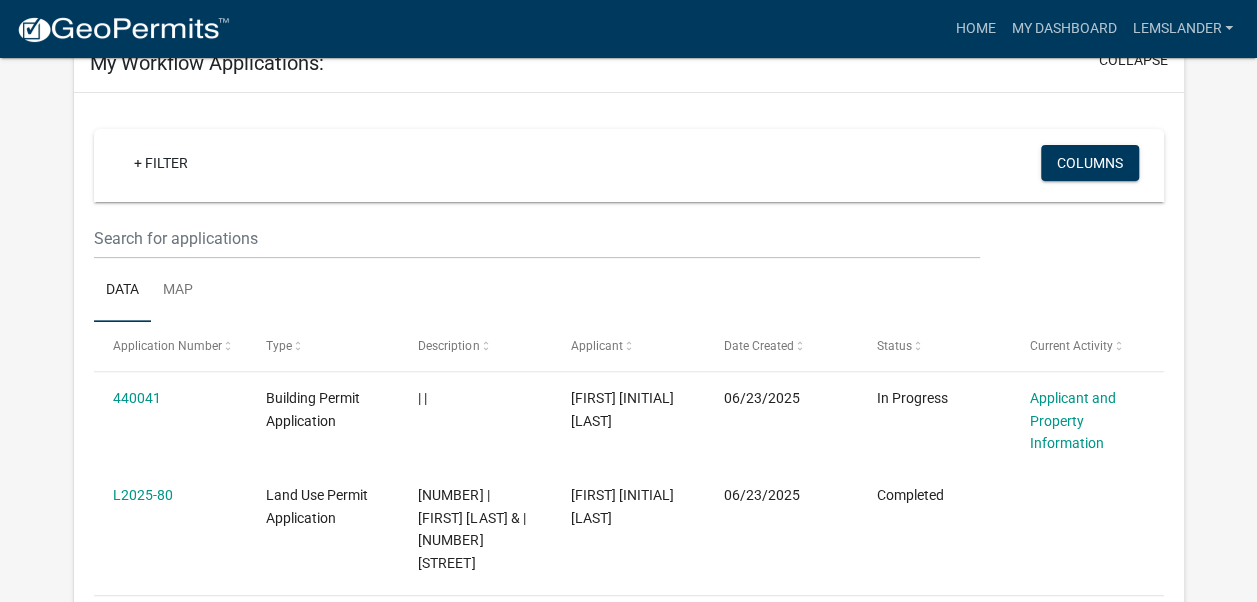 scroll, scrollTop: 160, scrollLeft: 0, axis: vertical 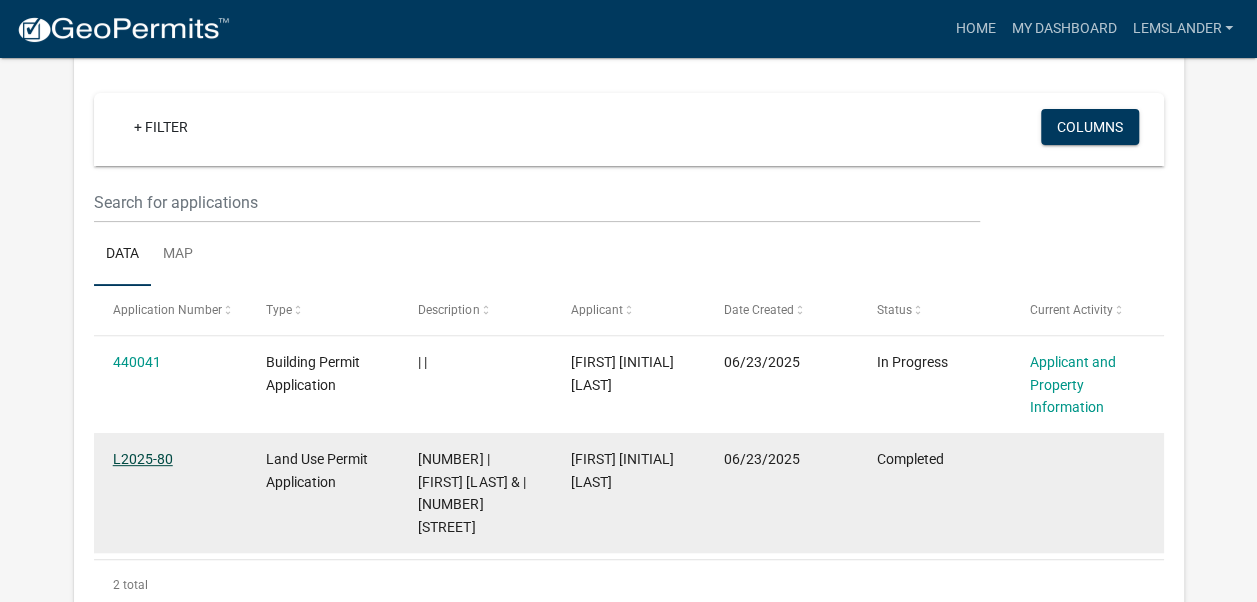 click on "L2025-80" 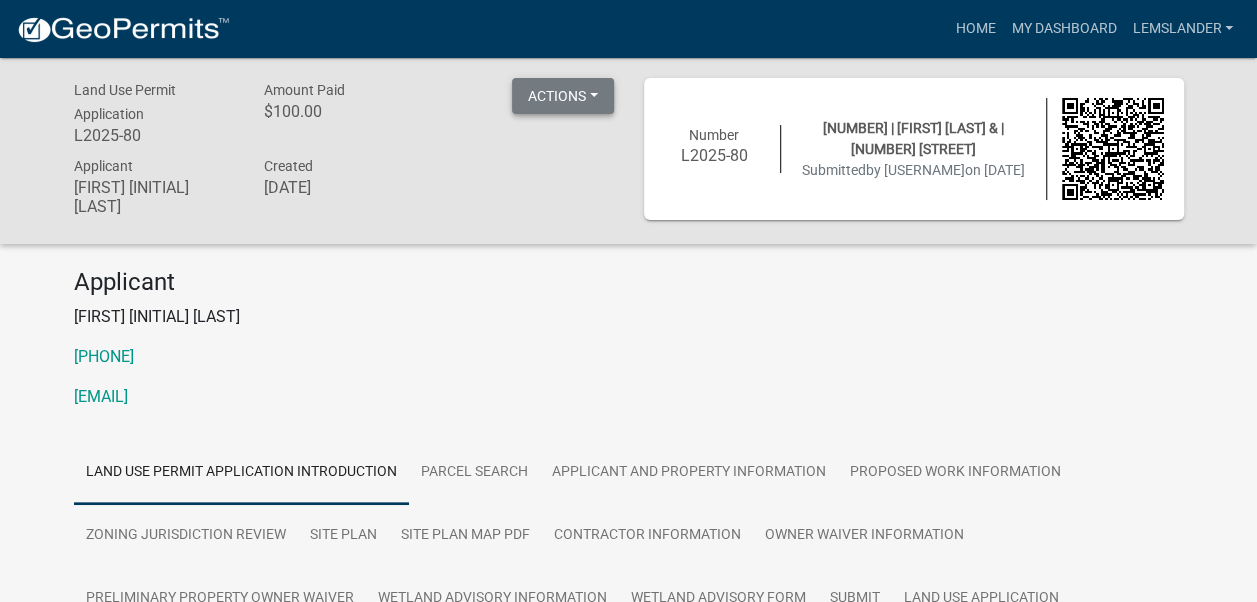 click on "Actions" at bounding box center (563, 96) 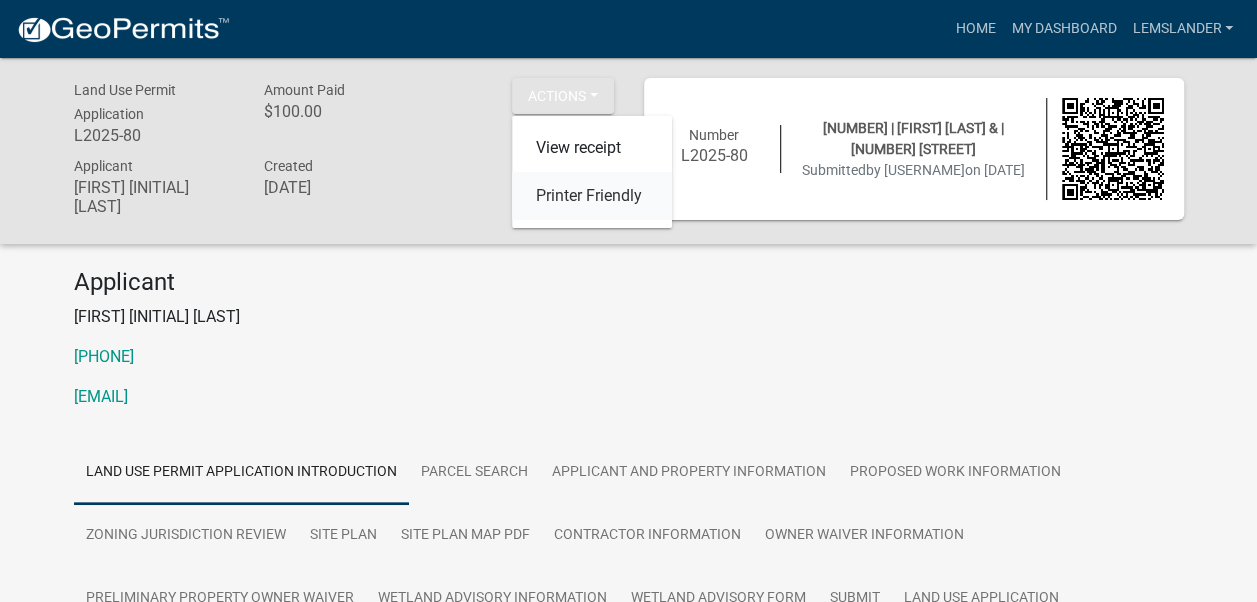 click on "Printer Friendly" 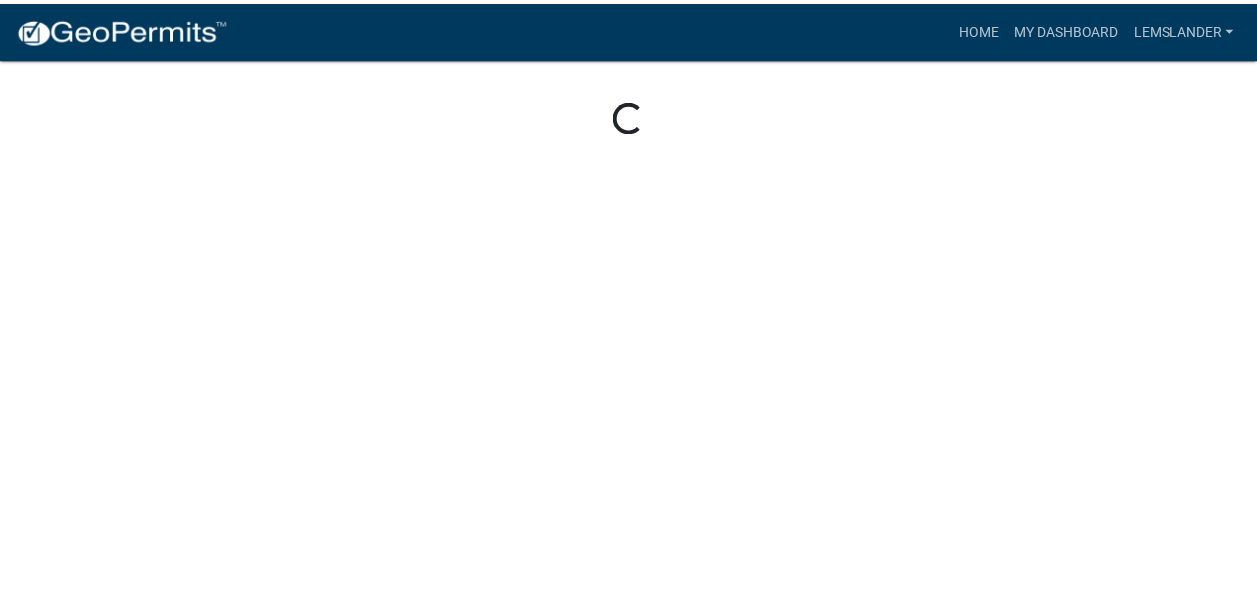 scroll, scrollTop: 0, scrollLeft: 0, axis: both 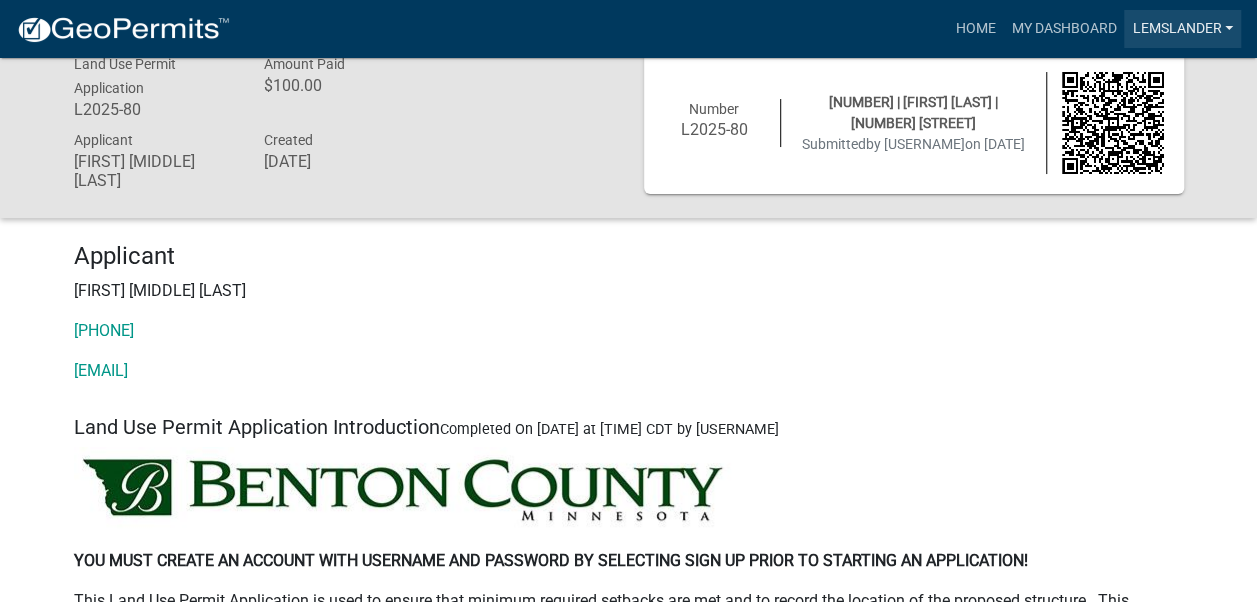 click on "lemslander" at bounding box center (1182, 29) 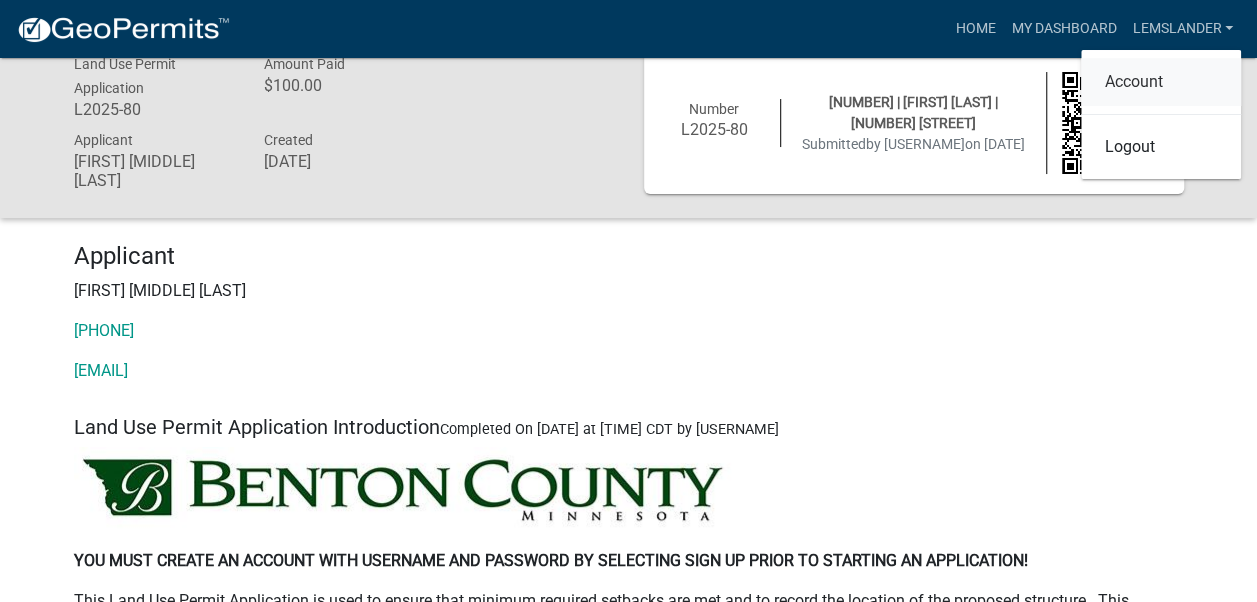 click on "Account" at bounding box center [1161, 82] 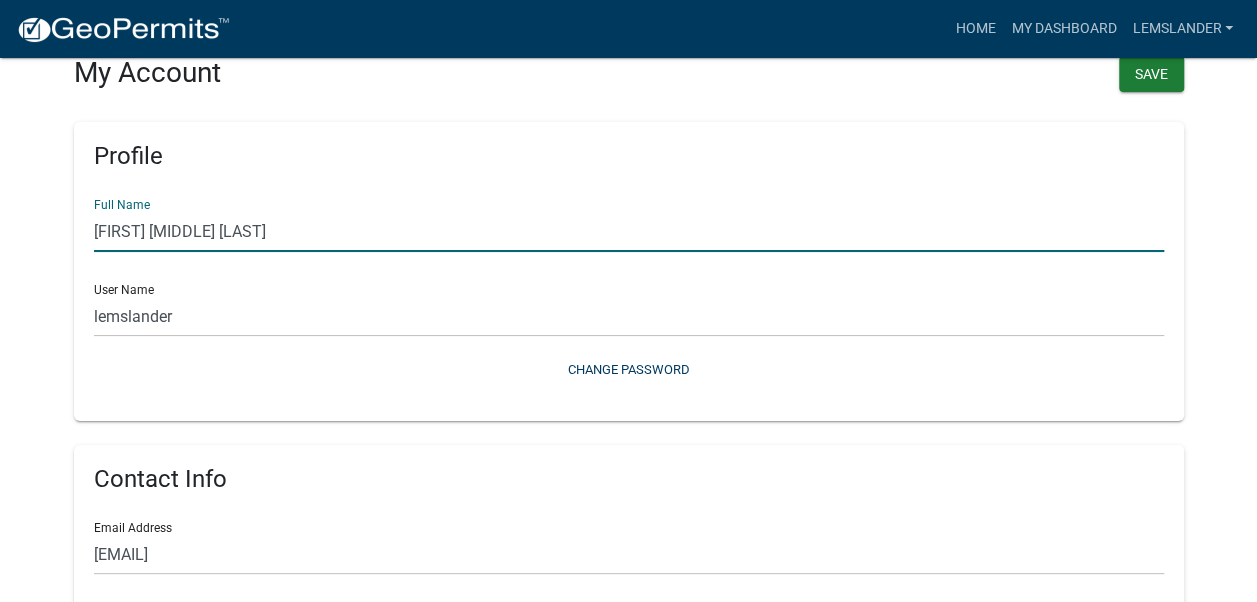 click on "[FIRST] [LAST]" 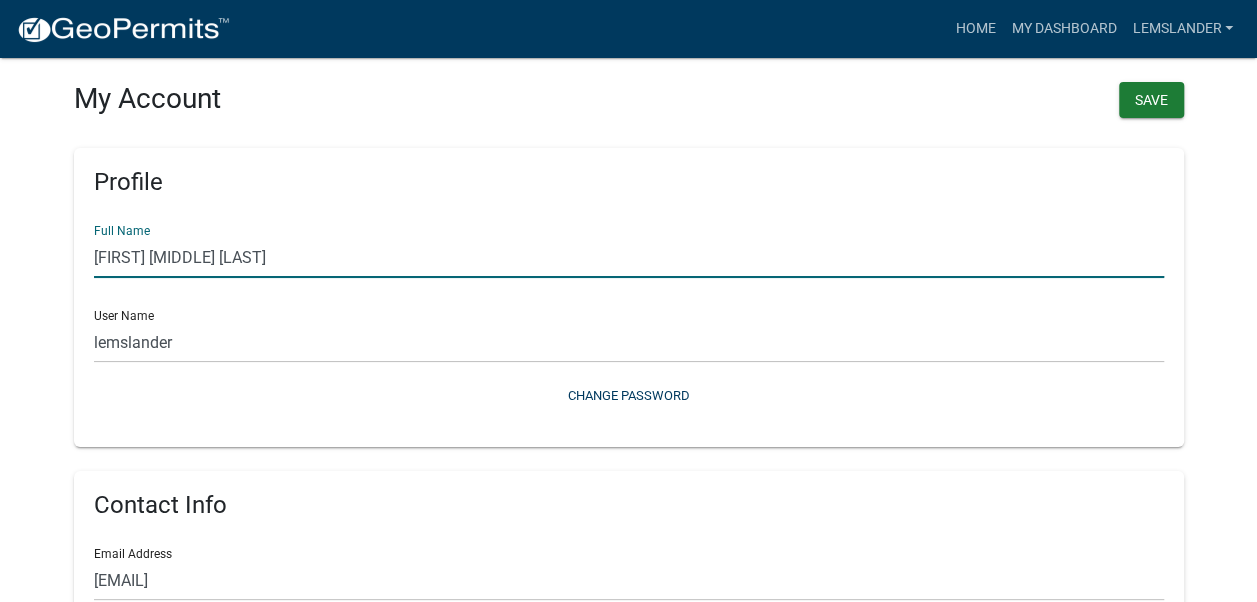 click on "[FIRST] [LAST]" 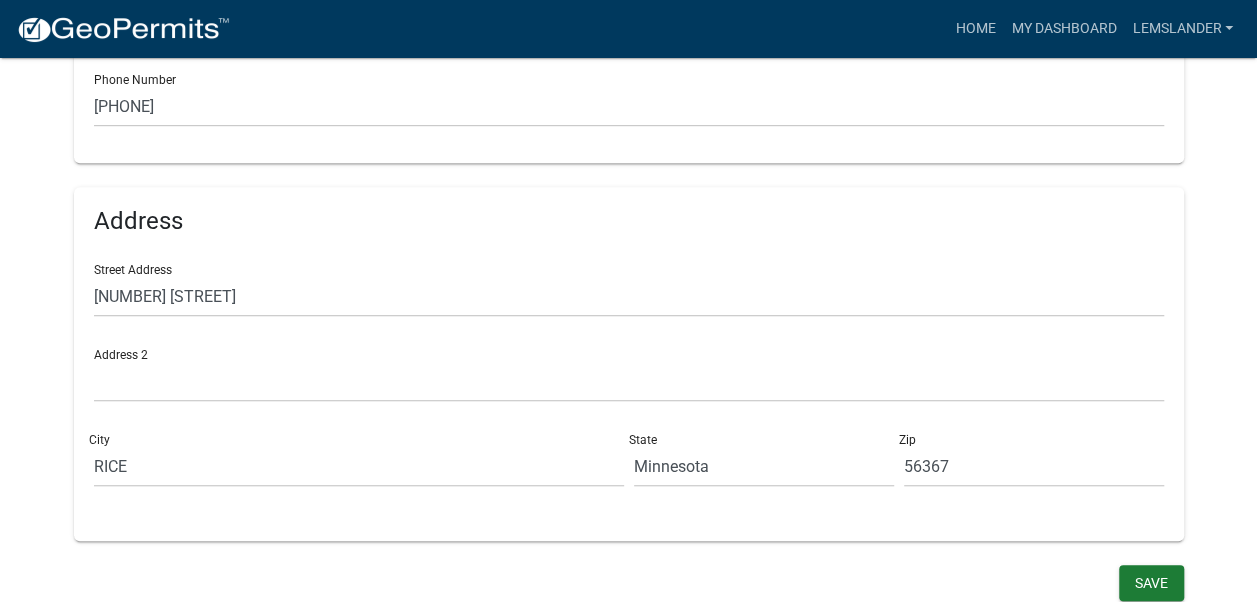 scroll, scrollTop: 562, scrollLeft: 0, axis: vertical 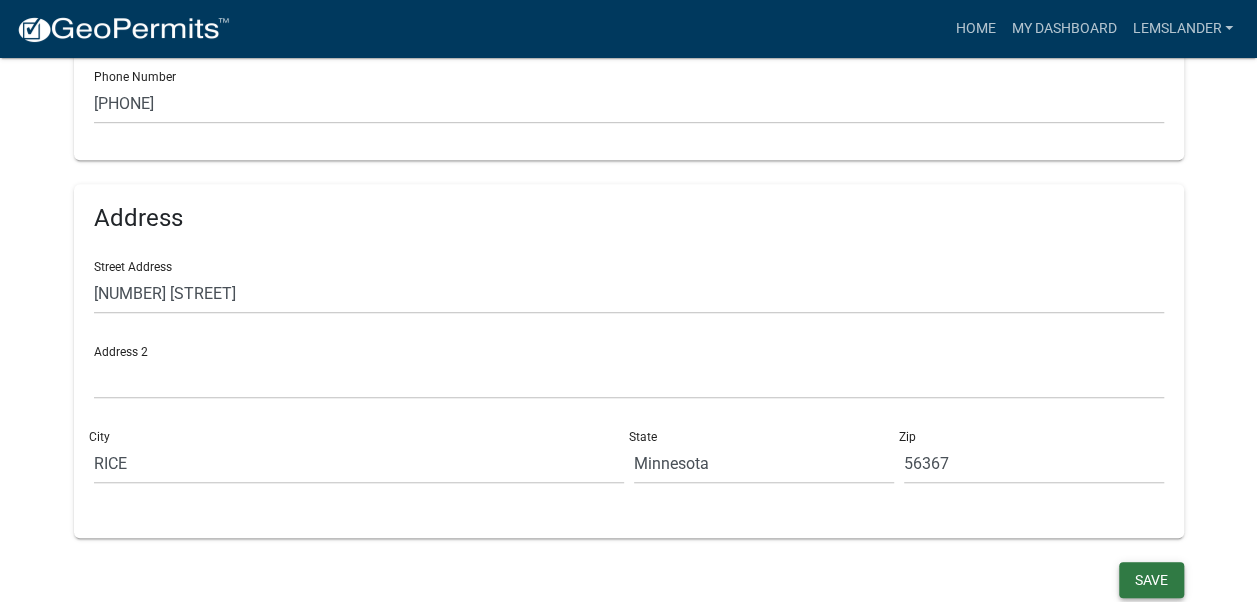 click on "Save" 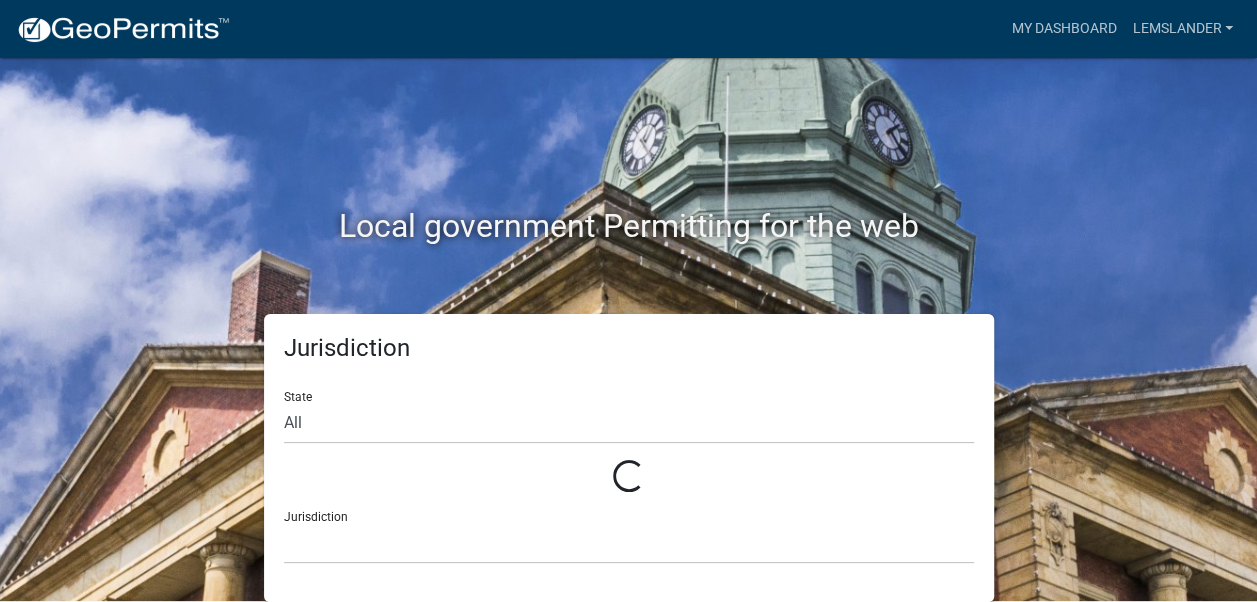 scroll, scrollTop: 0, scrollLeft: 0, axis: both 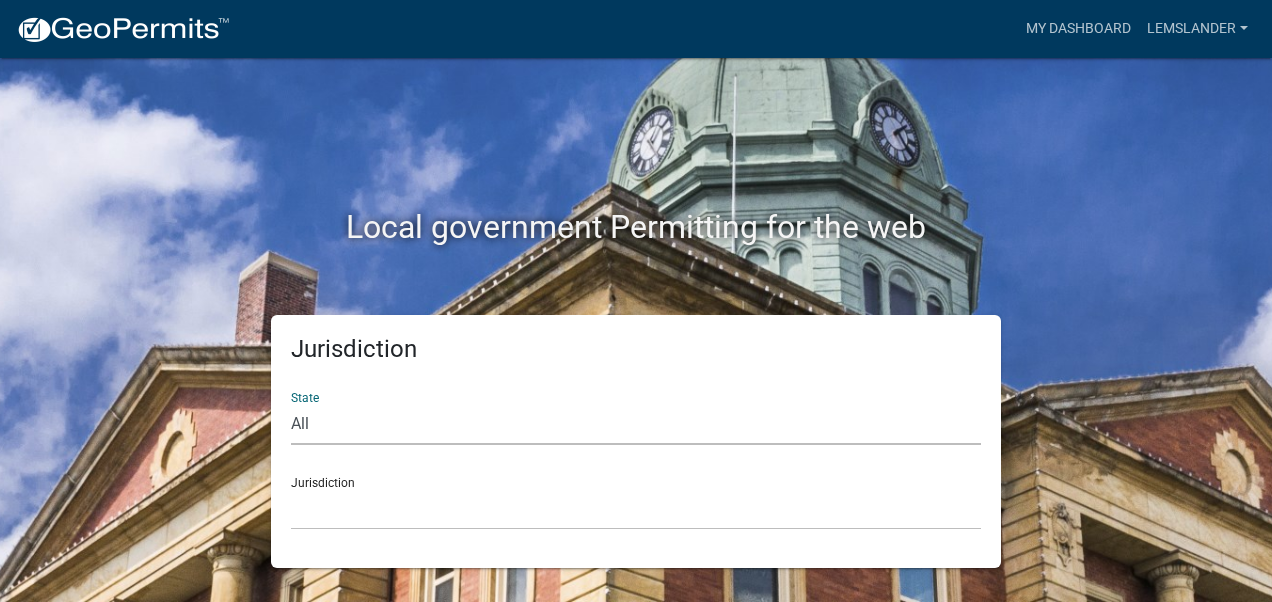 click on "All  Colorado   Georgia   Indiana   Iowa   Kansas   Minnesota   Ohio   South Carolina   Wisconsin" 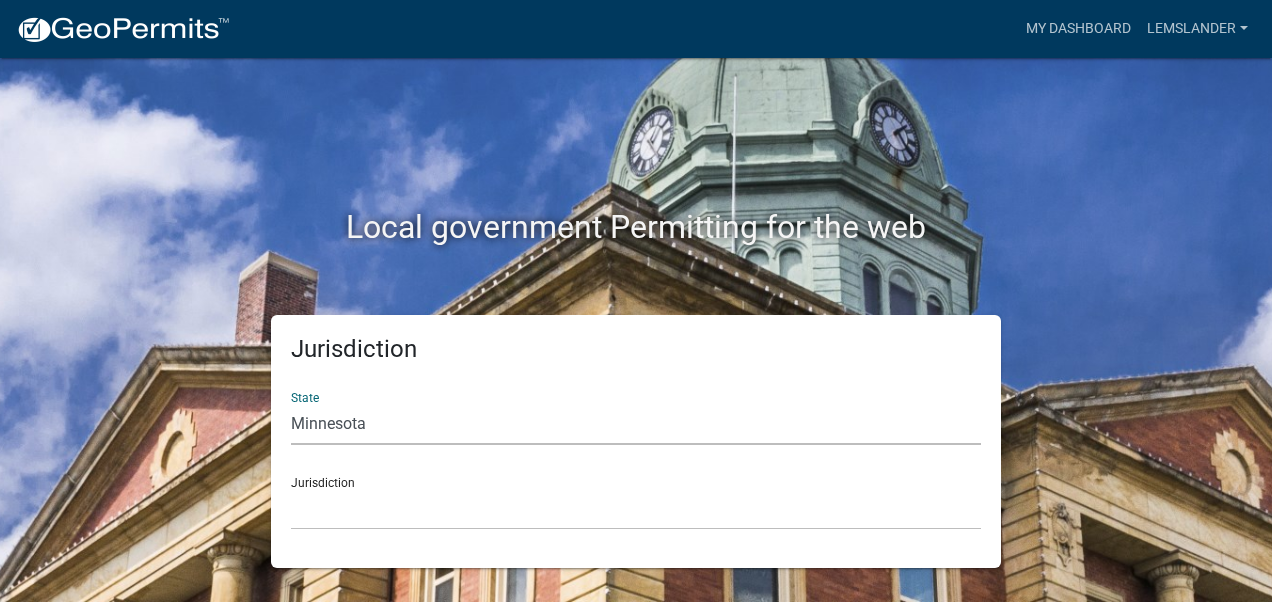 click on "All  Colorado   Georgia   Indiana   Iowa   Kansas   Minnesota   Ohio   South Carolina   Wisconsin" 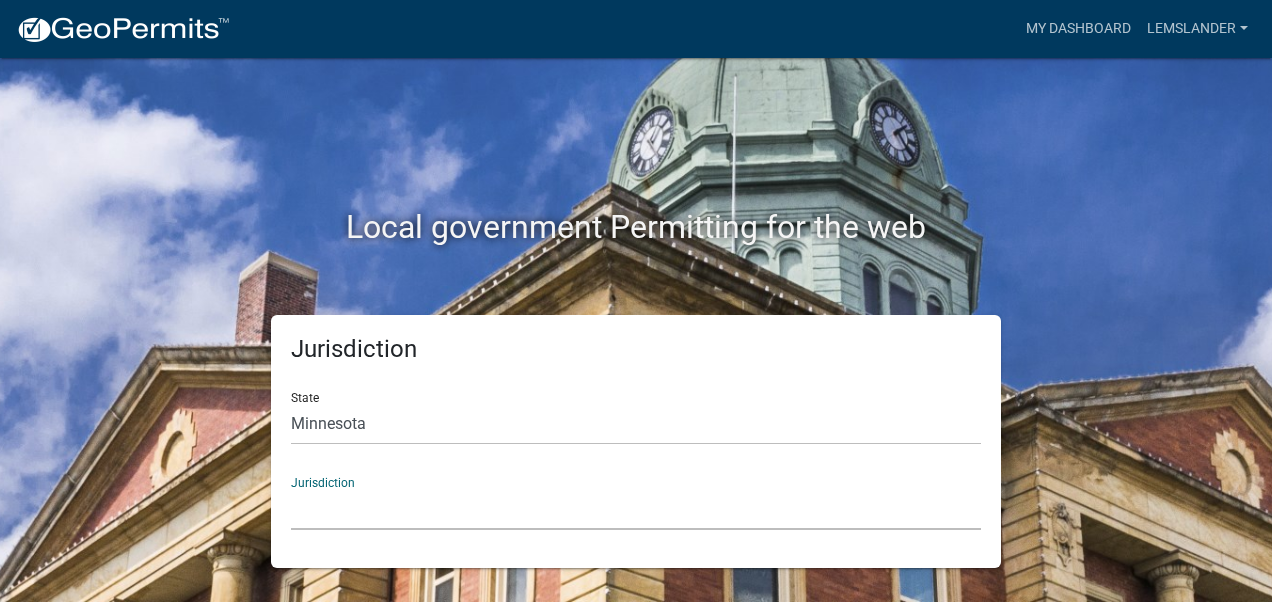 click on "Becker County, Minnesota Benton County, Minnesota Carlton County, Minnesota City of La Crescent, Minnesota City of Luverne, Minnesota City of New Ulm, Minnesota Freeborn County, Minnesota Houston County, Minnesota Isanti County, Minnesota Le Sueur County, Minnesota Mower County, Minnesota Murray County, Minnesota Otter Tail County, Minnesota Pine County, Minnesota Rice County, Minnesota Wabasha County, Minnesota Waseca County, Minnesota" 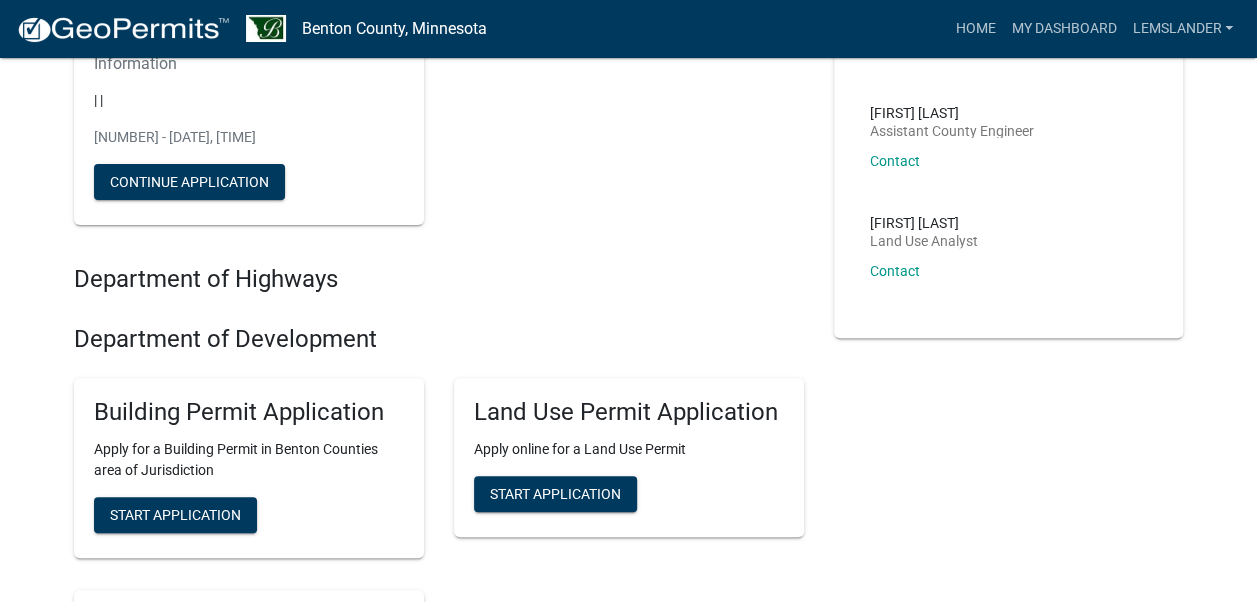 scroll, scrollTop: 240, scrollLeft: 0, axis: vertical 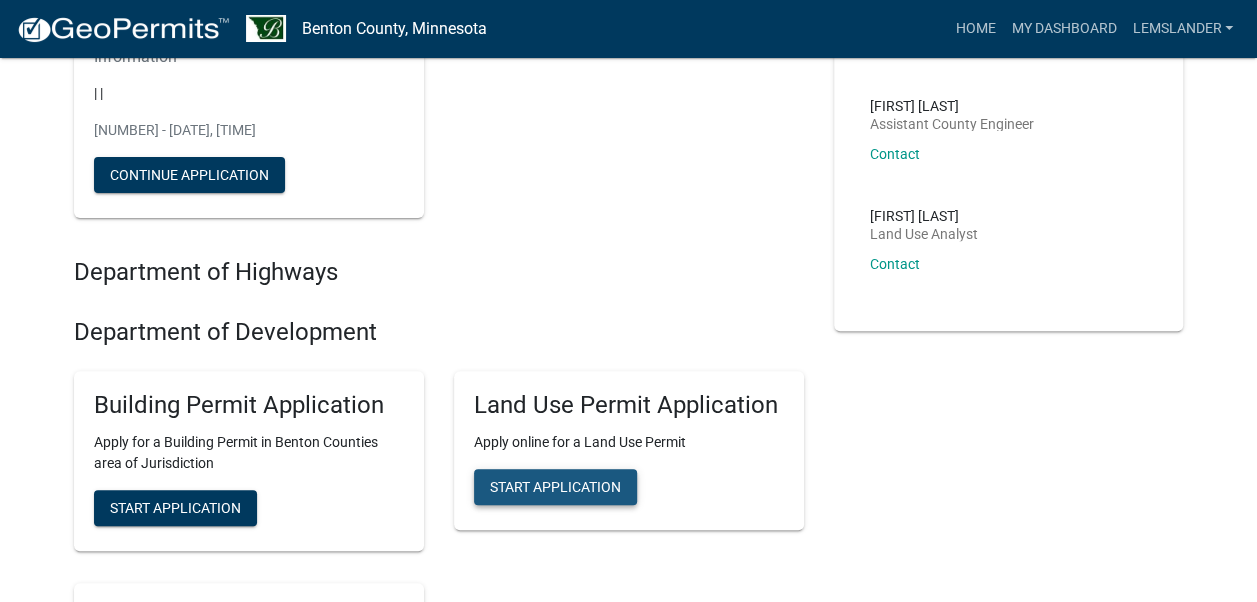 click on "Start Application" at bounding box center [555, 487] 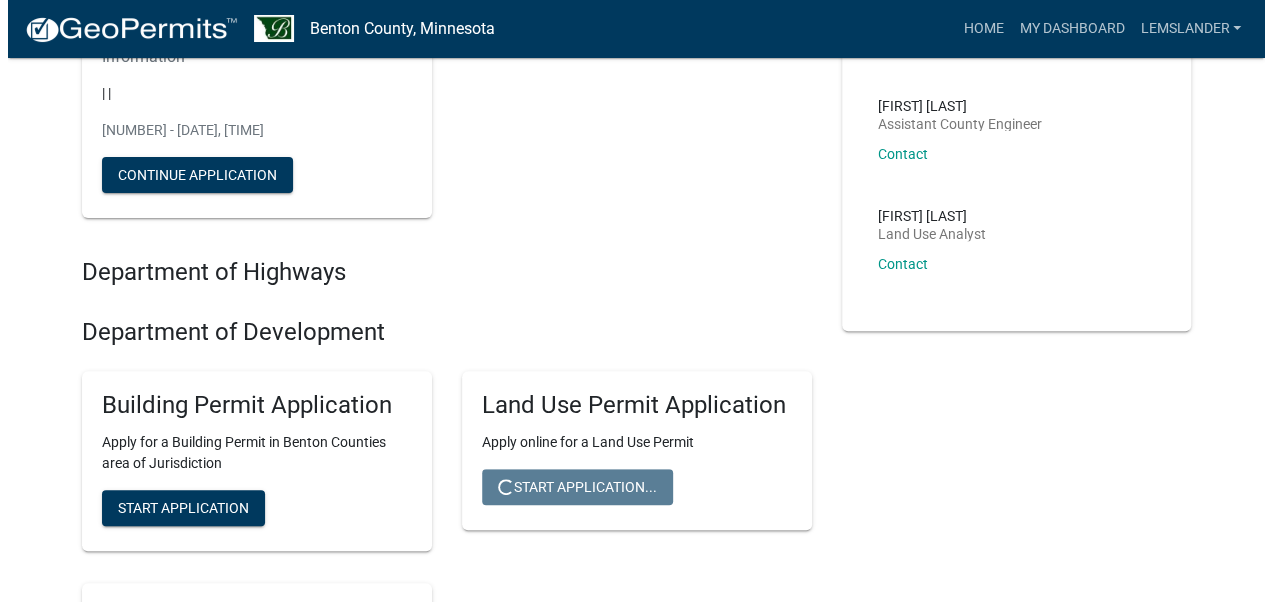 scroll, scrollTop: 0, scrollLeft: 0, axis: both 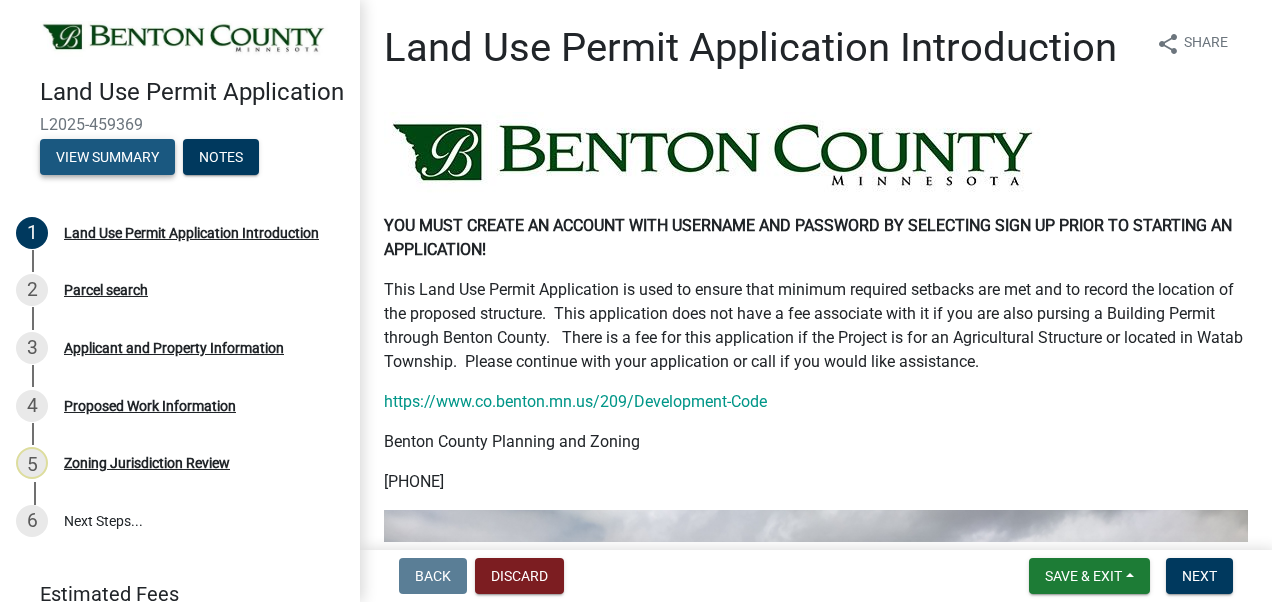 click on "View Summary" at bounding box center (107, 157) 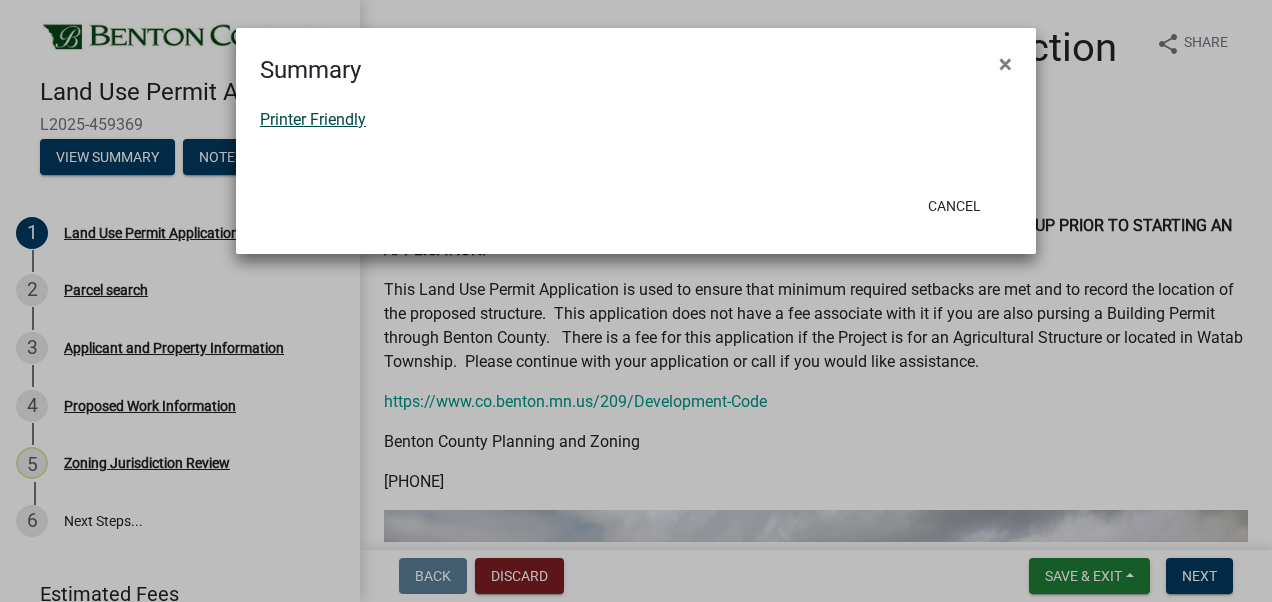 click on "Printer Friendly" 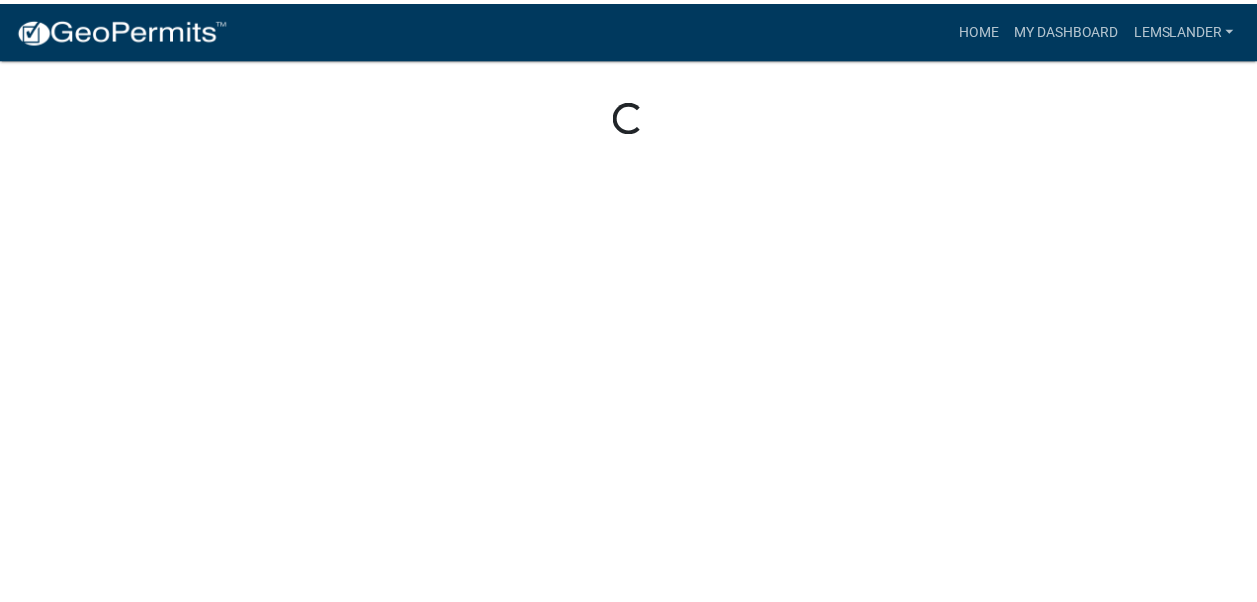 scroll, scrollTop: 0, scrollLeft: 0, axis: both 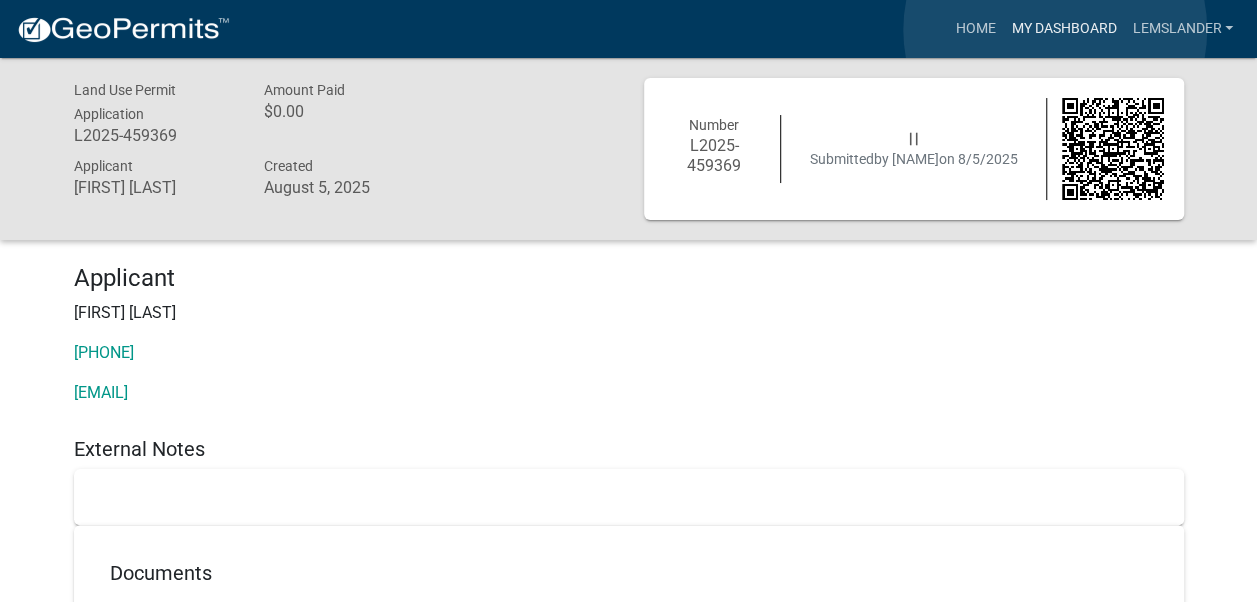 click on "My Dashboard" at bounding box center [1063, 29] 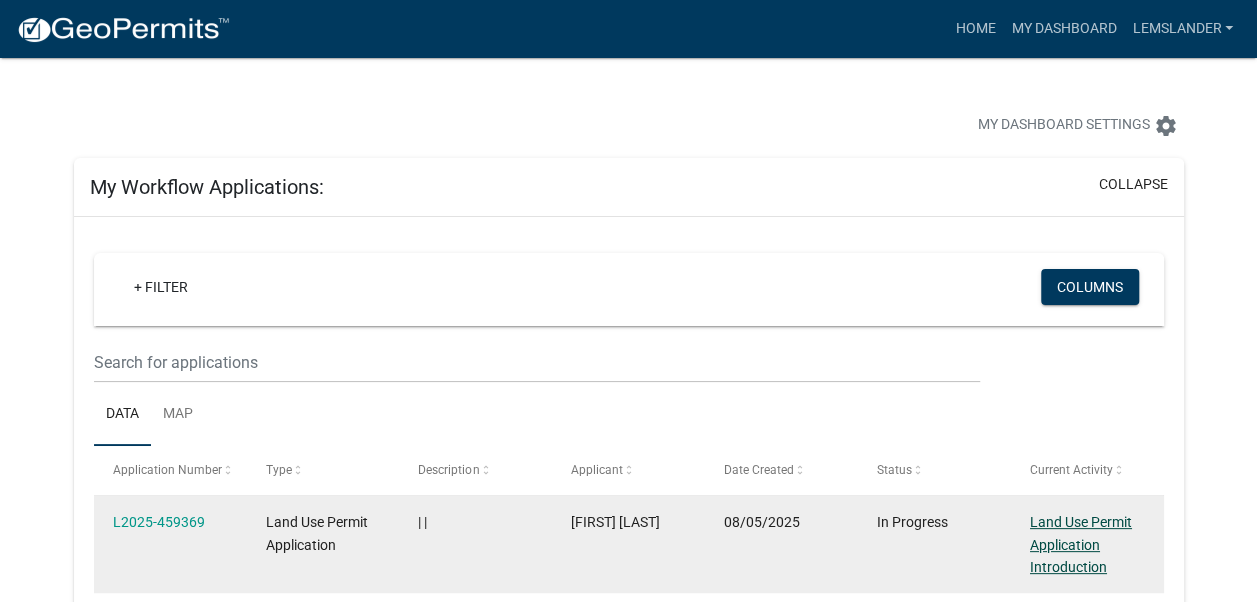 click on "Land Use Permit Application Introduction" 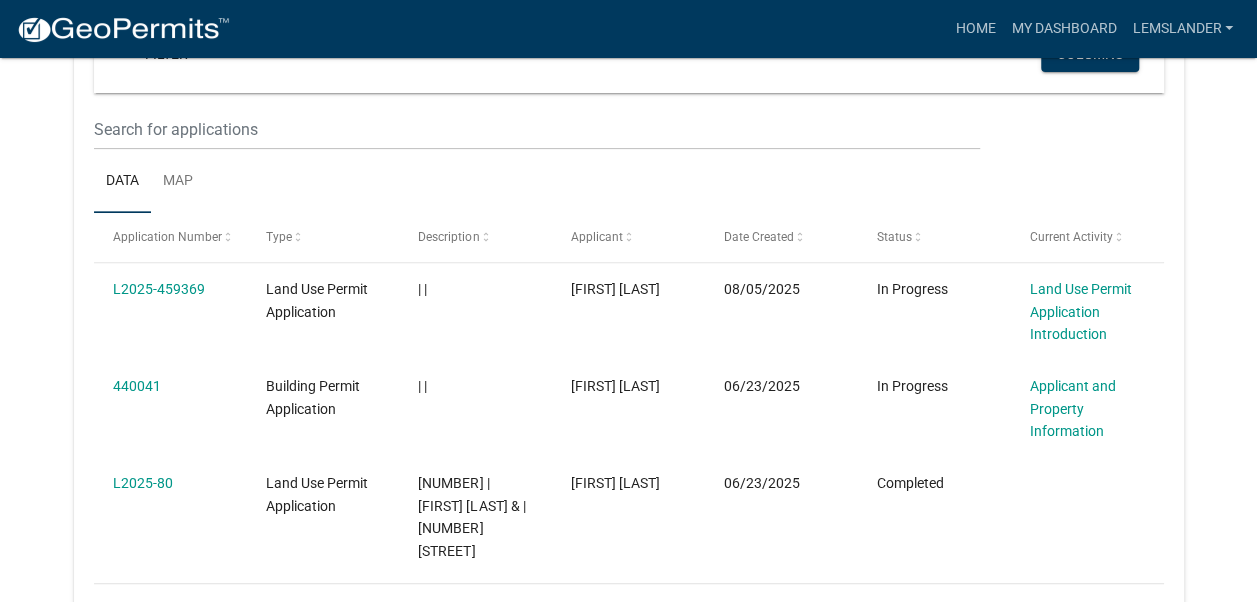 scroll, scrollTop: 280, scrollLeft: 0, axis: vertical 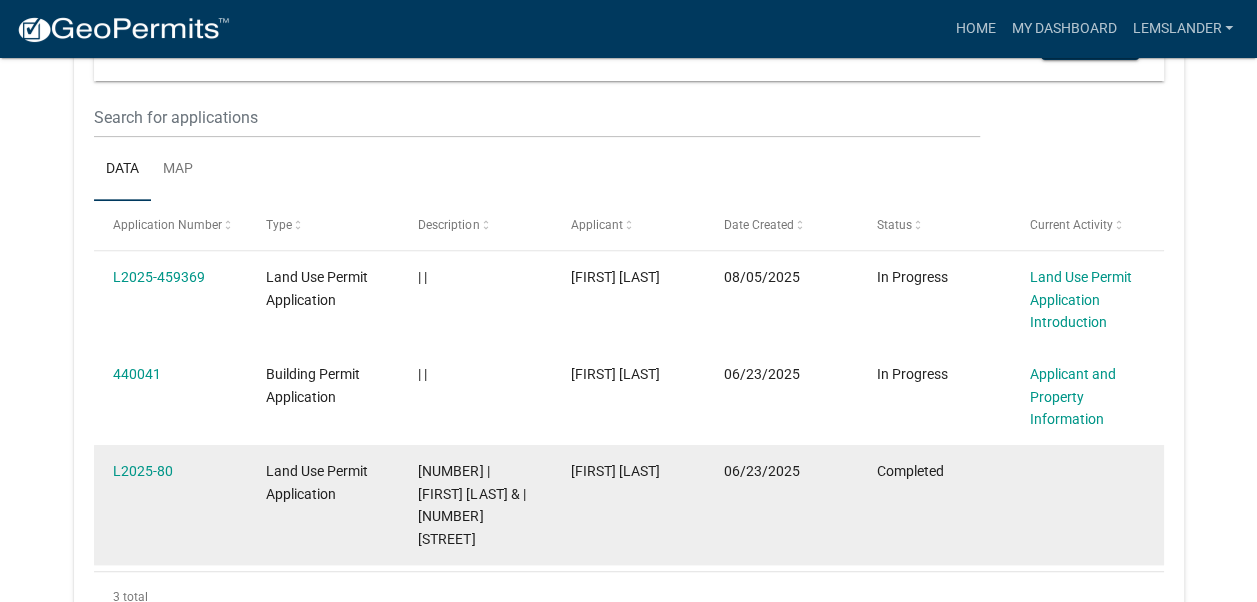 click on "[NUMBER] | [FIRST] [LAST] & | [NUMBER] [STREET]" 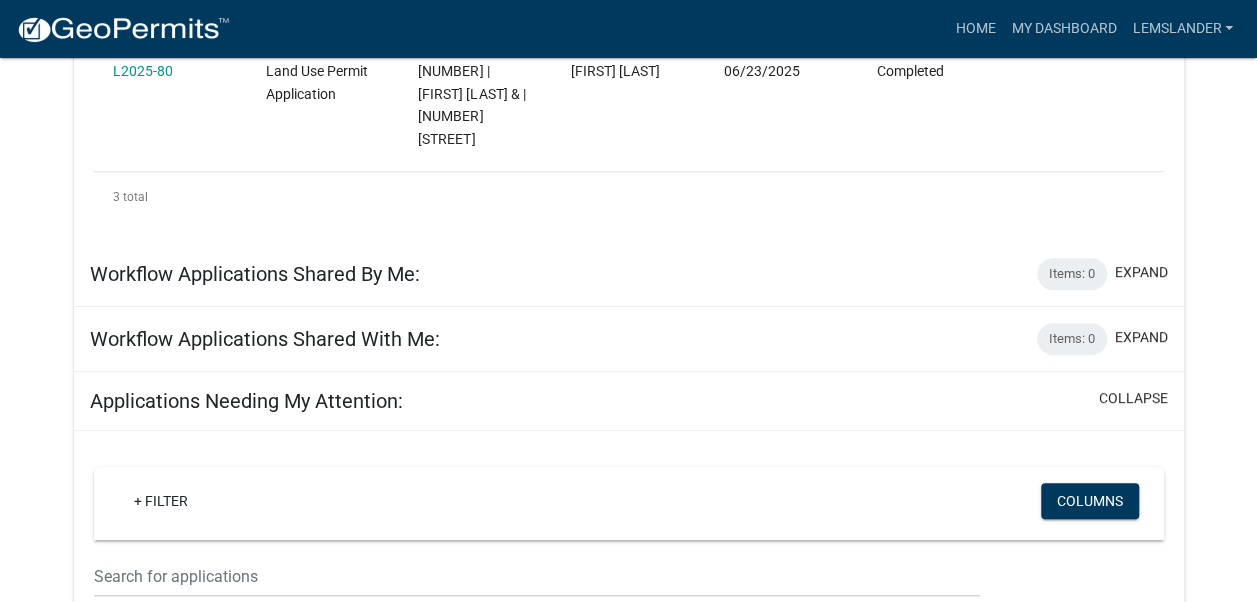 scroll, scrollTop: 685, scrollLeft: 0, axis: vertical 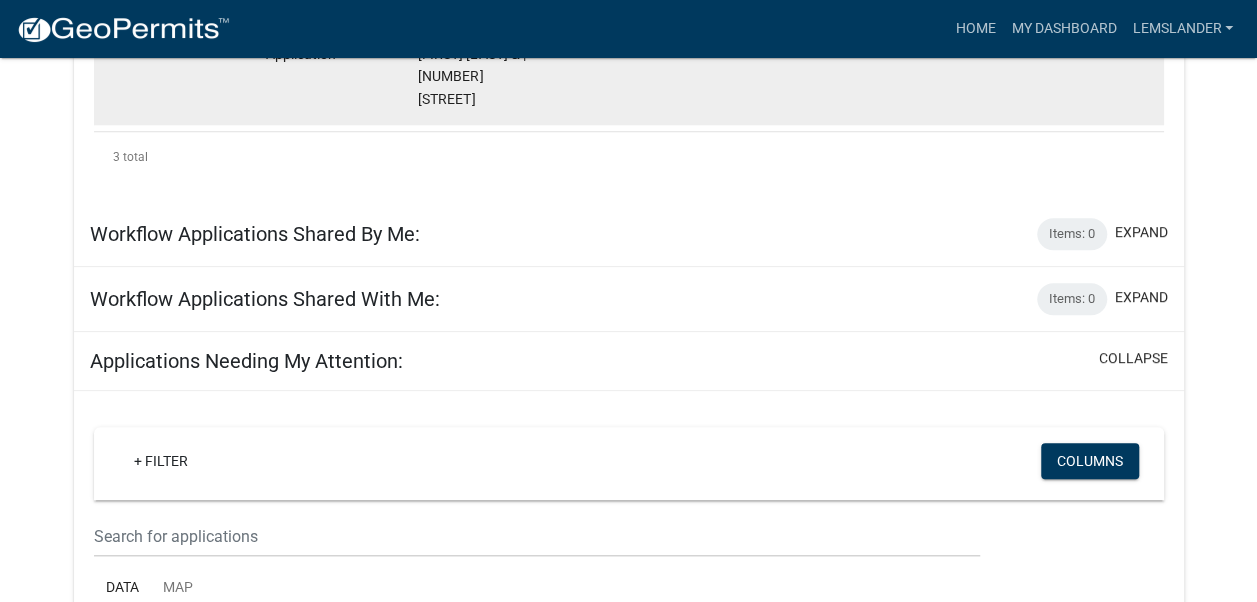 click on "06/23/2025" 